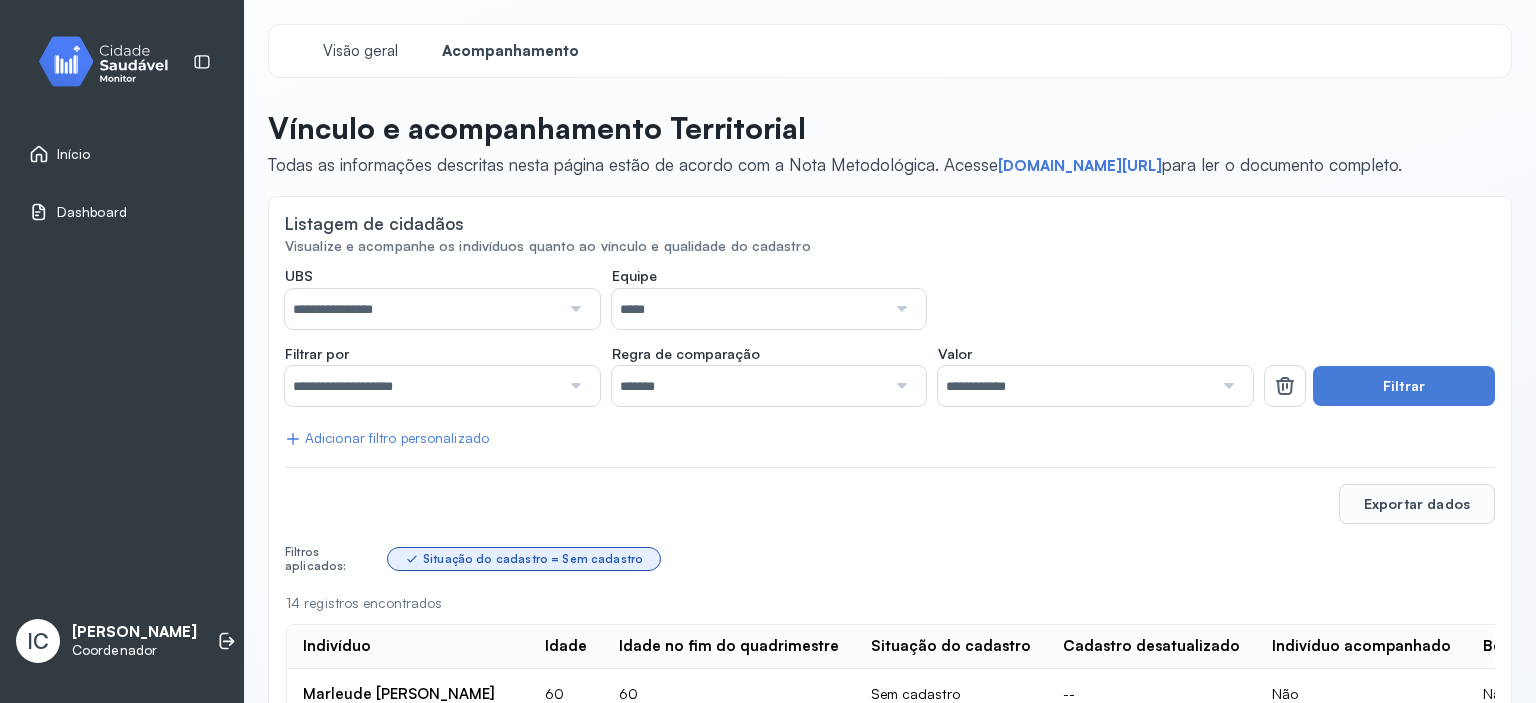 scroll, scrollTop: 0, scrollLeft: 0, axis: both 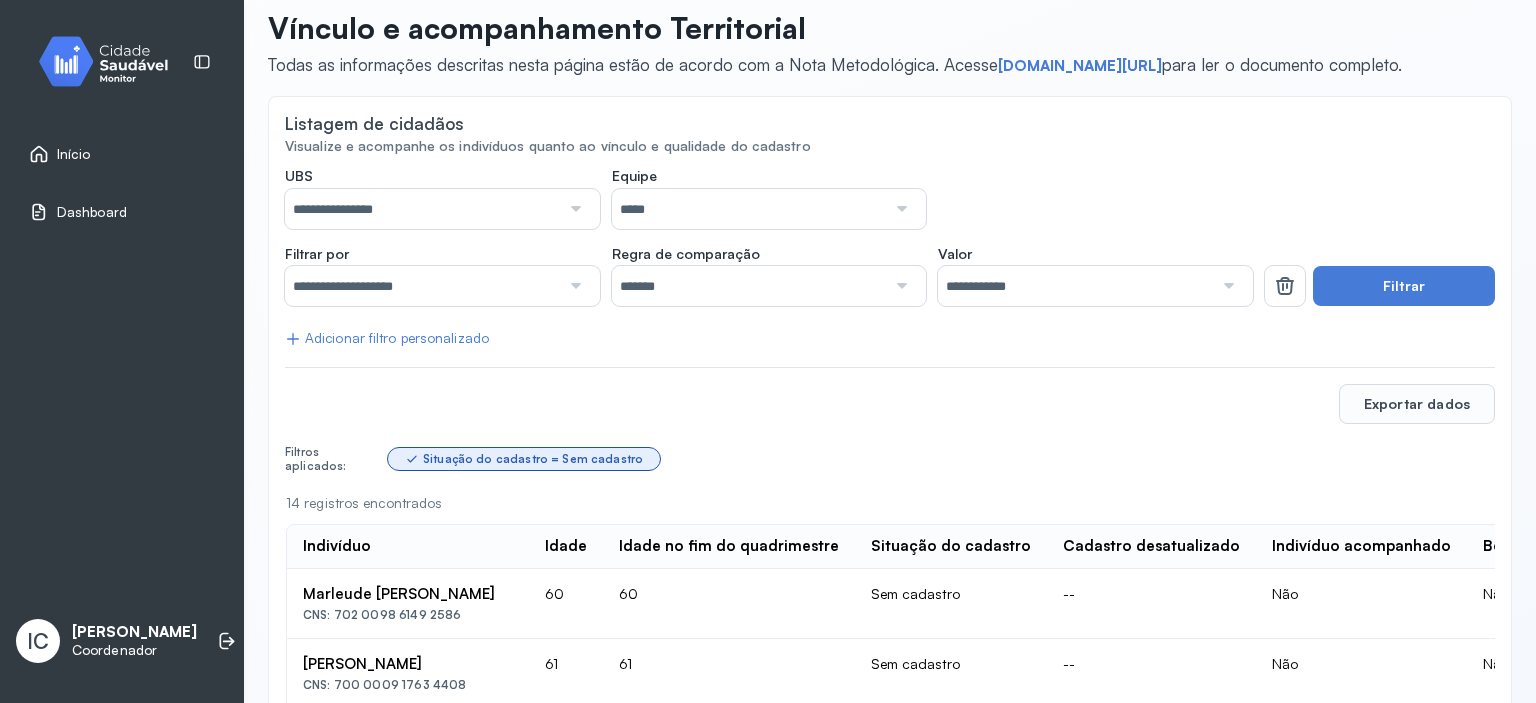 click on "Início" at bounding box center [122, 154] 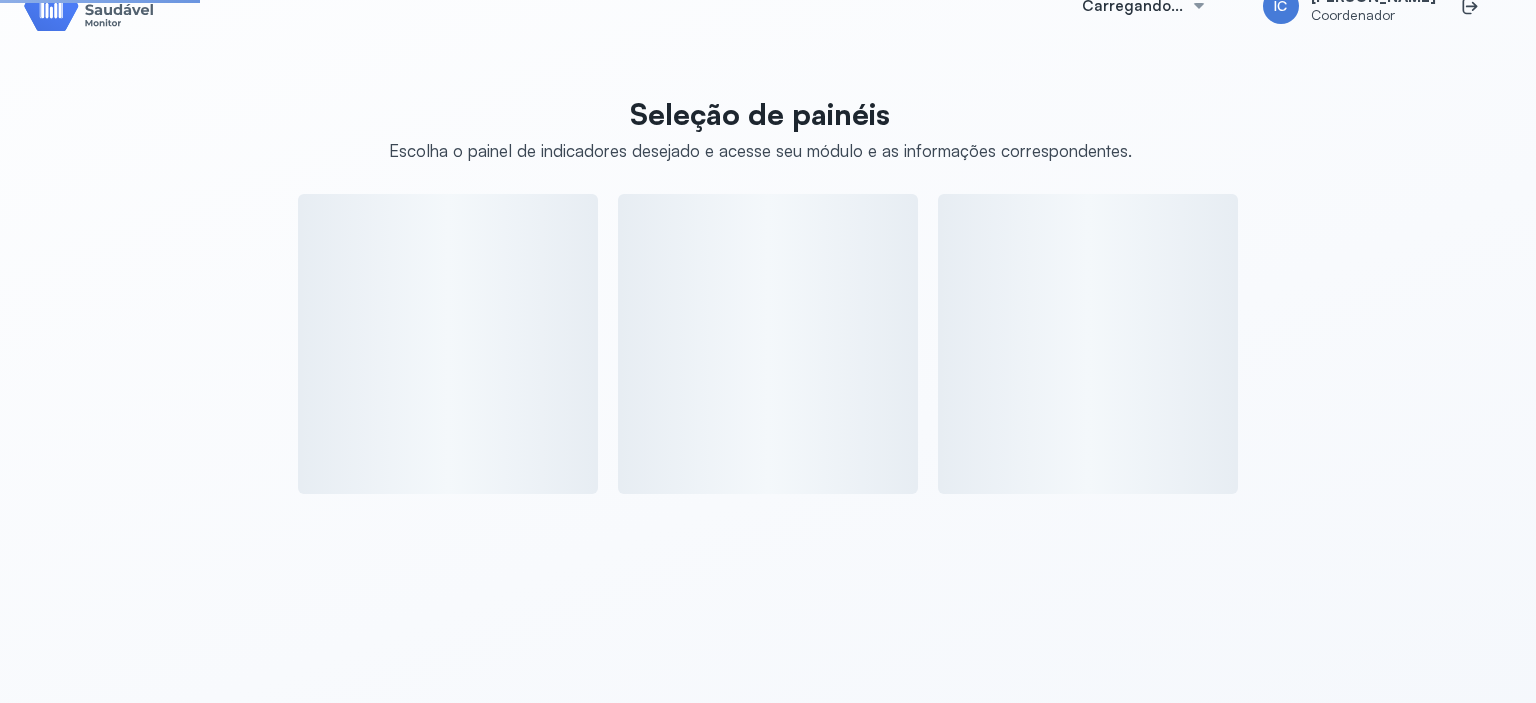 scroll, scrollTop: 100, scrollLeft: 0, axis: vertical 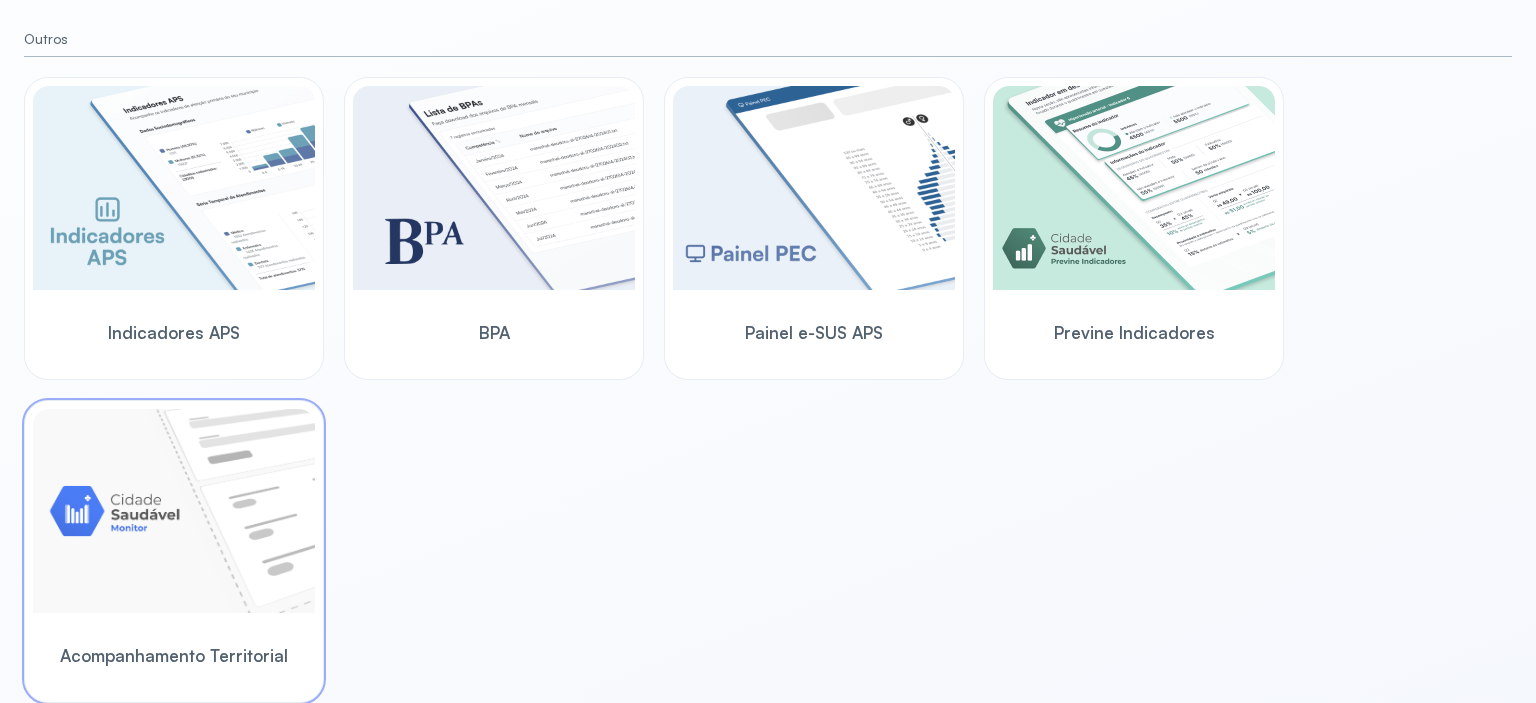 click at bounding box center (174, 511) 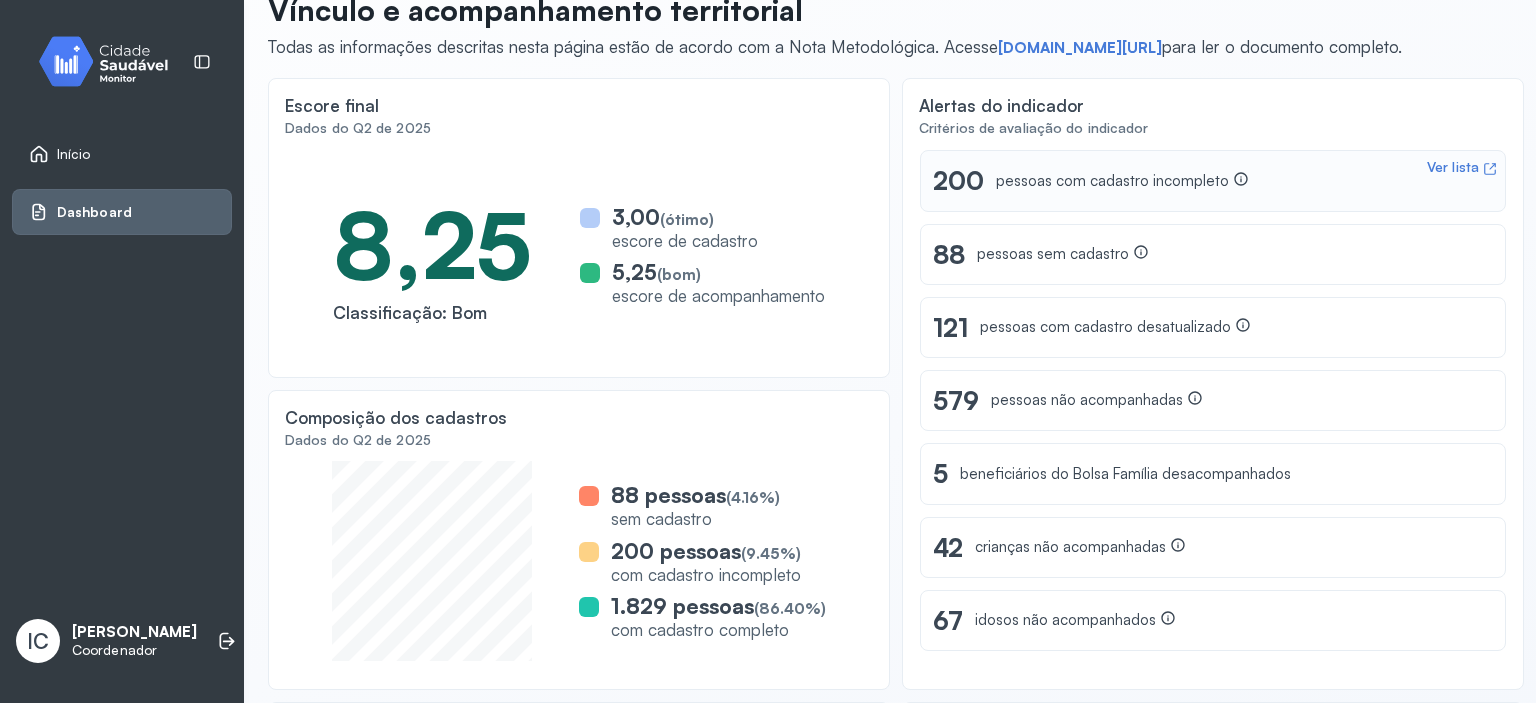 scroll, scrollTop: 112, scrollLeft: 0, axis: vertical 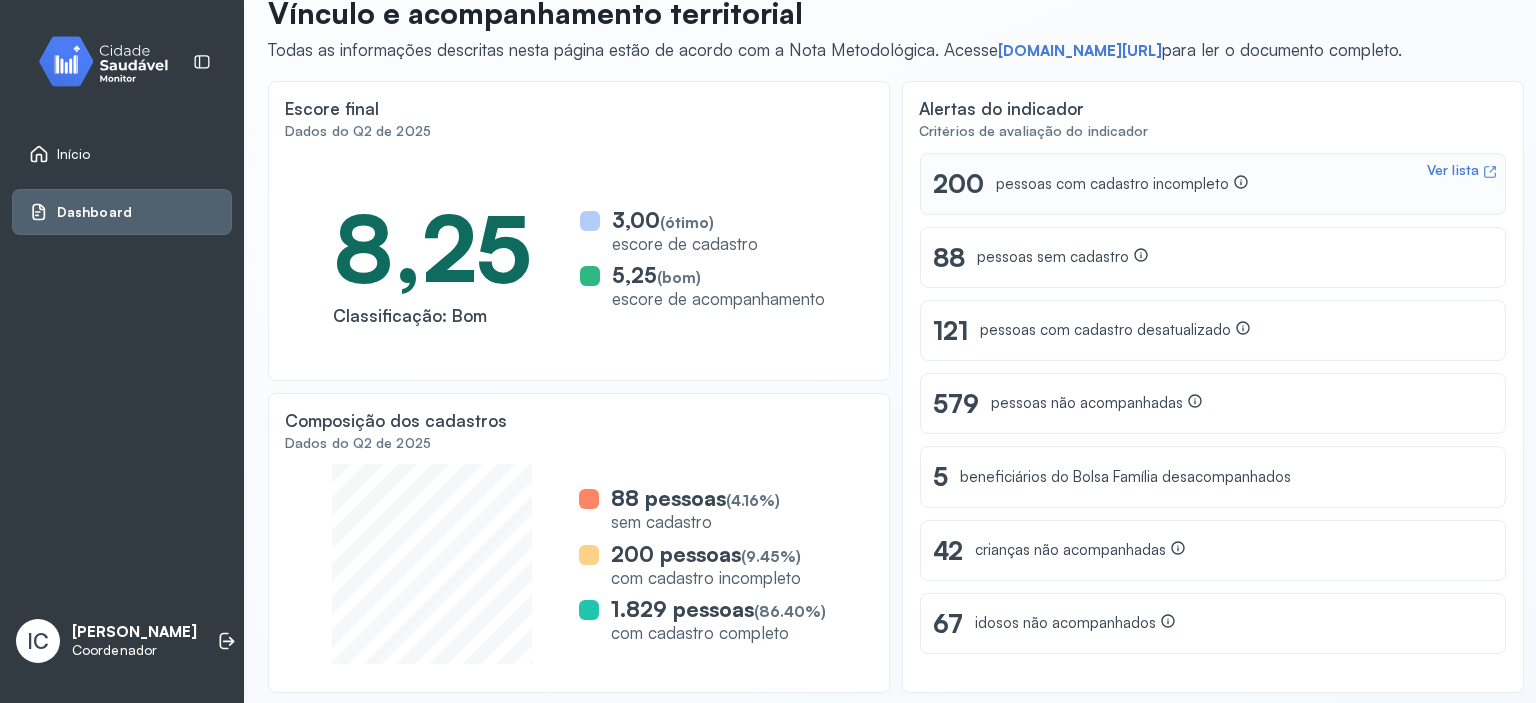 click on "pessoas com cadastro incompleto" at bounding box center (1122, 184) 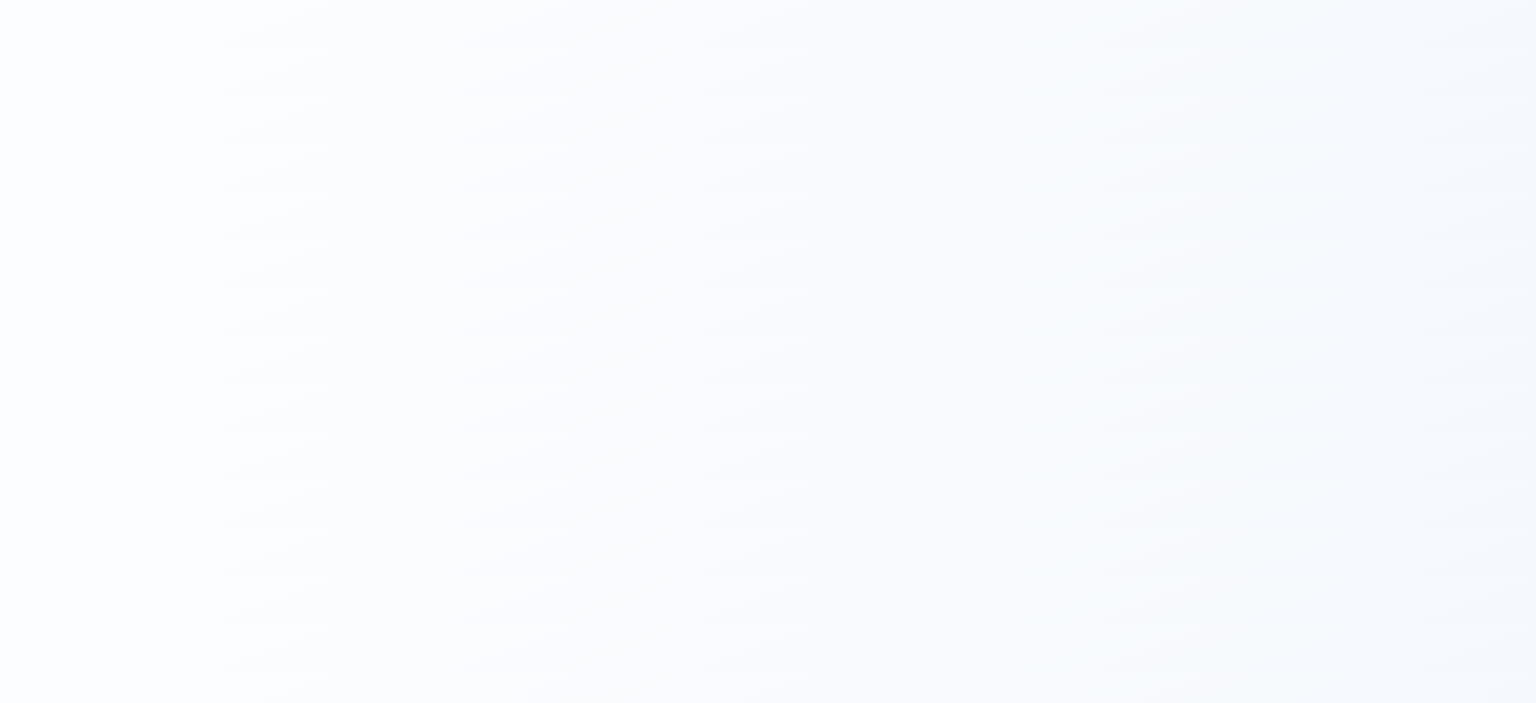 scroll, scrollTop: 0, scrollLeft: 0, axis: both 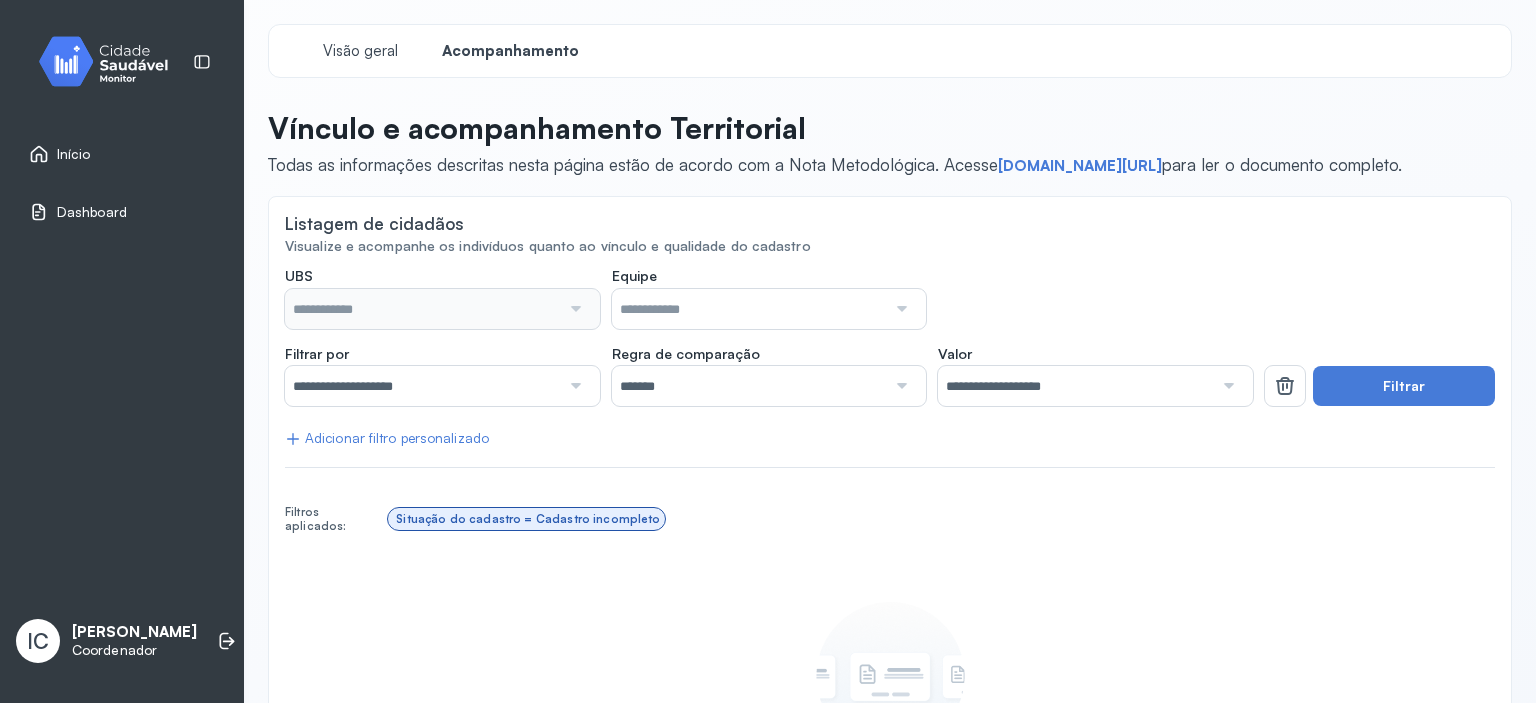 click at bounding box center [574, 386] 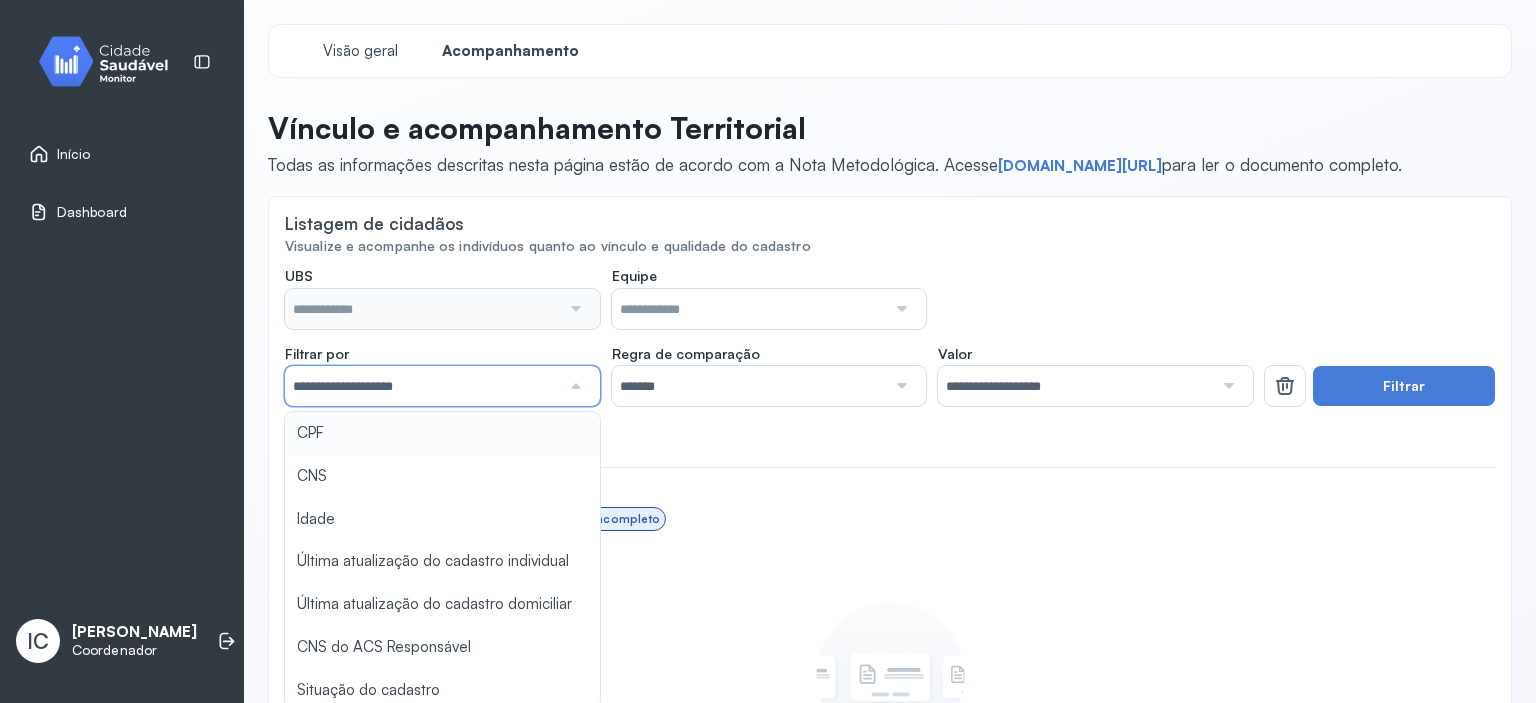type on "**********" 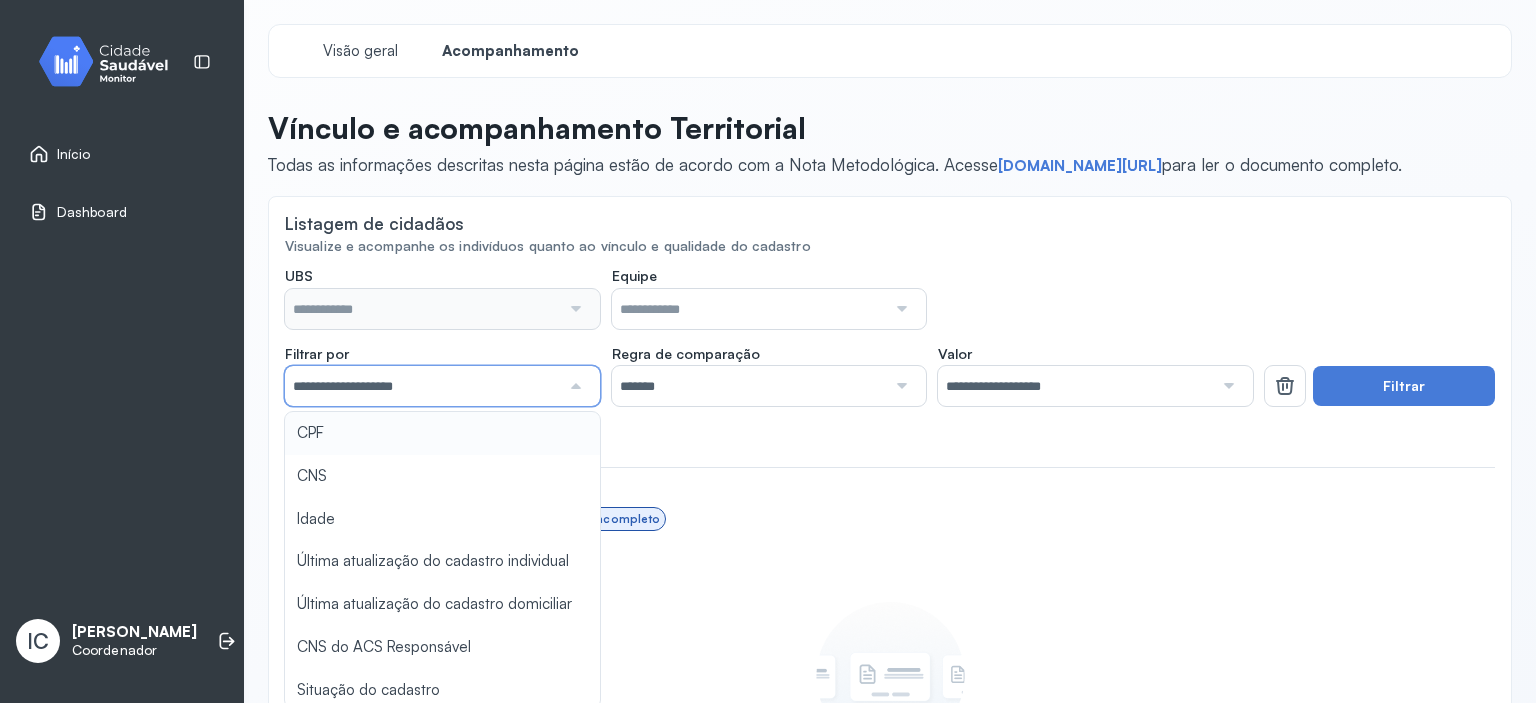 type on "**********" 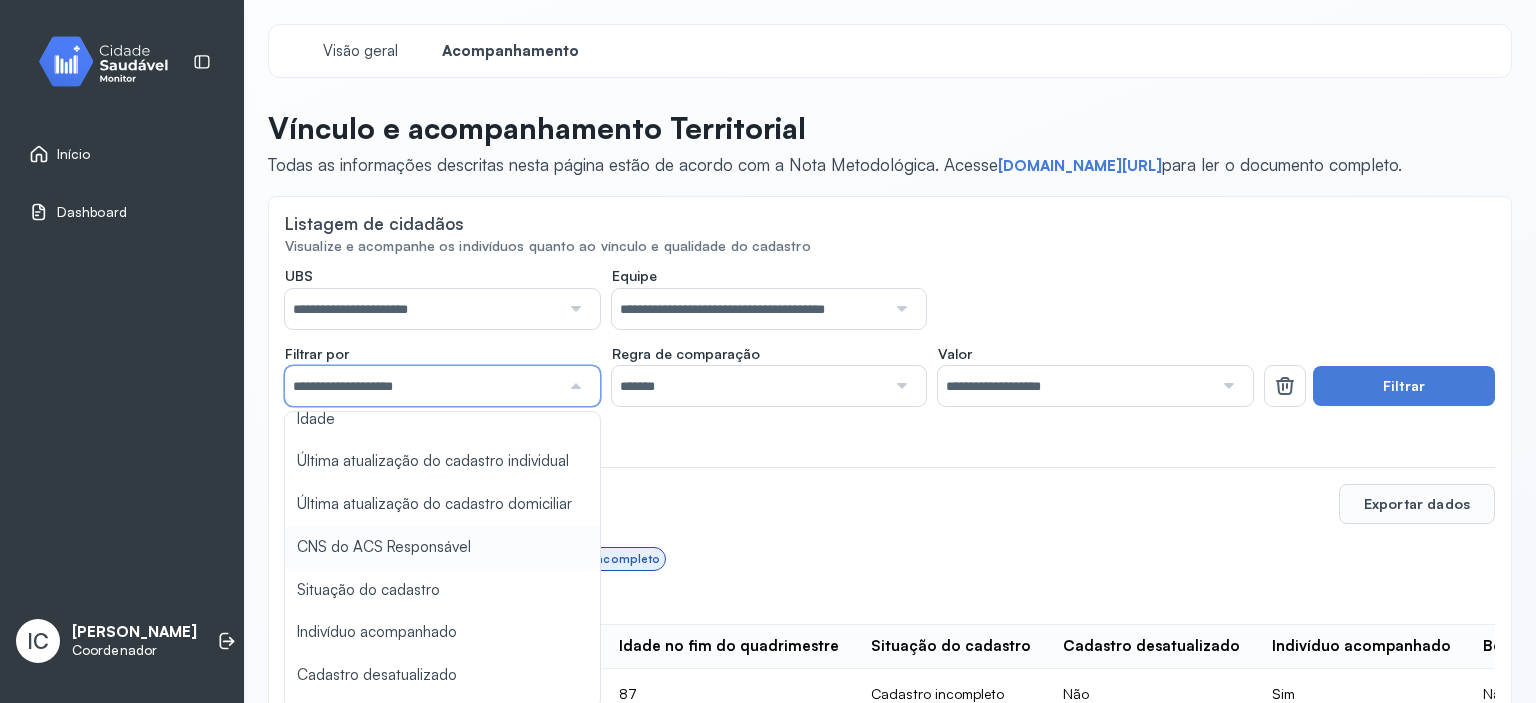 scroll, scrollTop: 174, scrollLeft: 0, axis: vertical 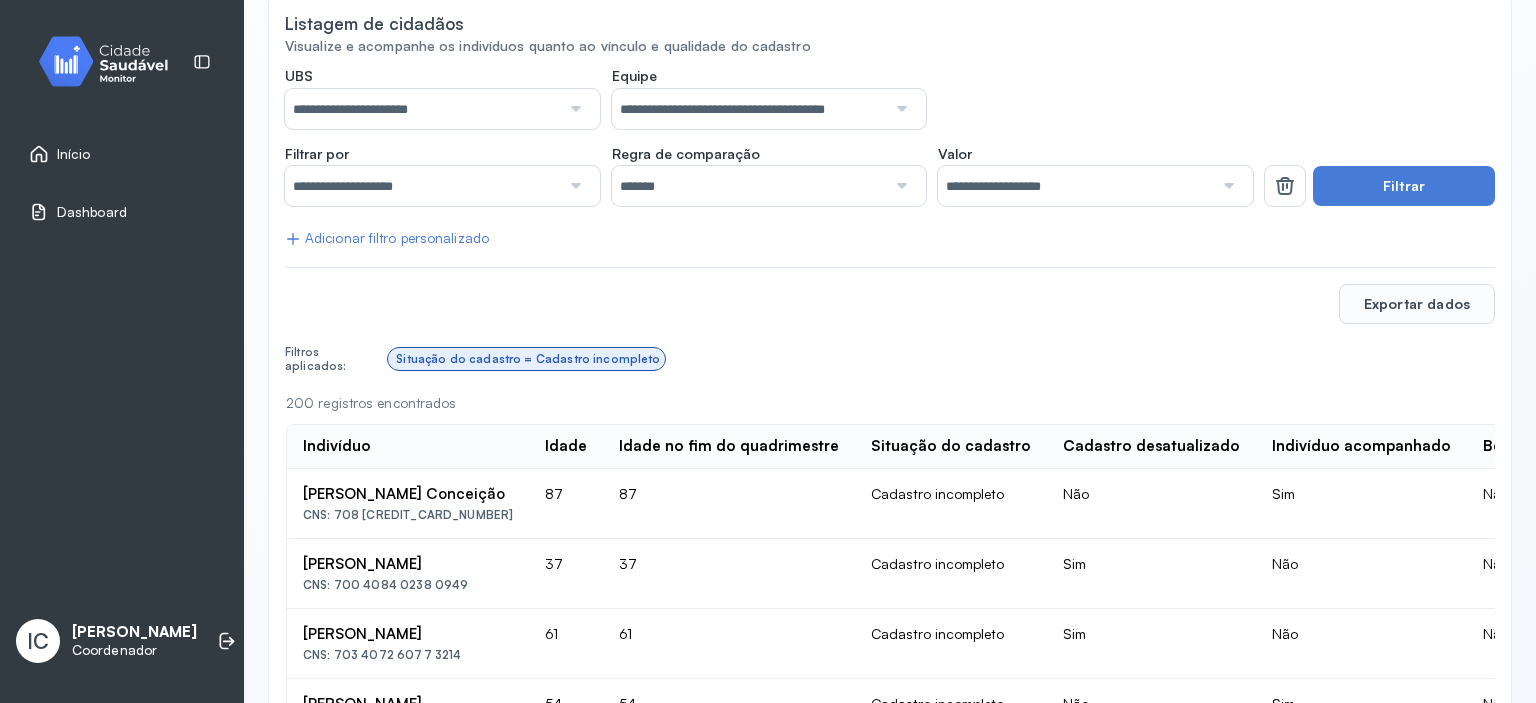 click on "**********" 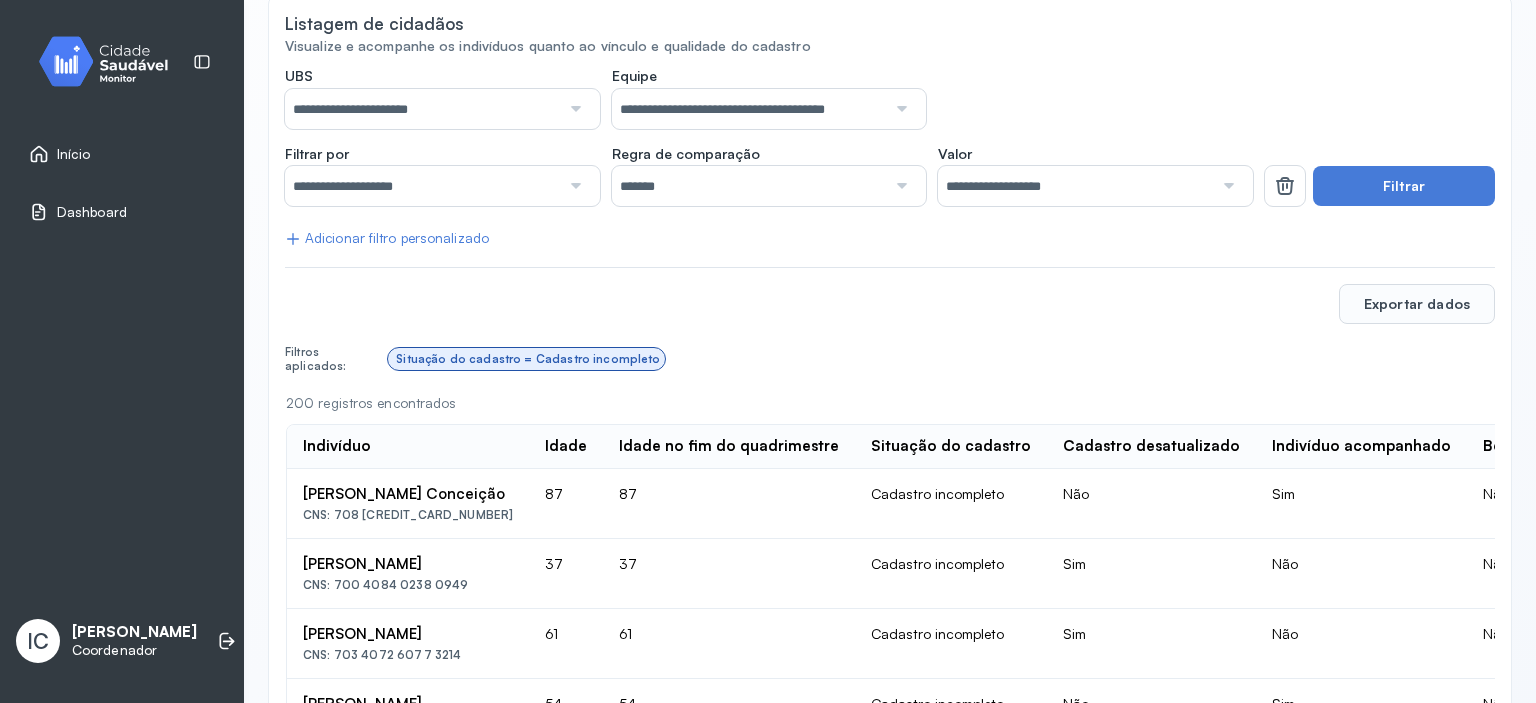 click at bounding box center [574, 186] 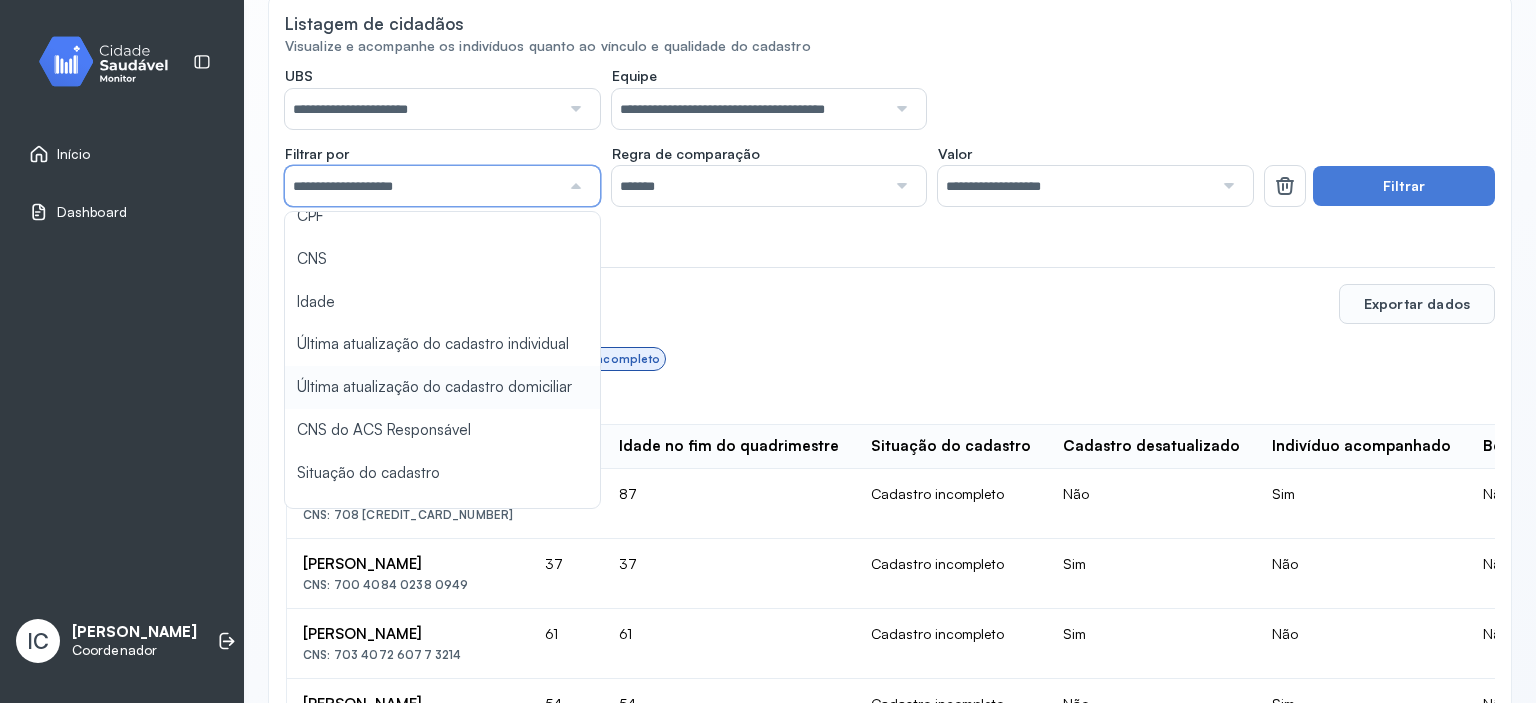 scroll, scrollTop: 0, scrollLeft: 0, axis: both 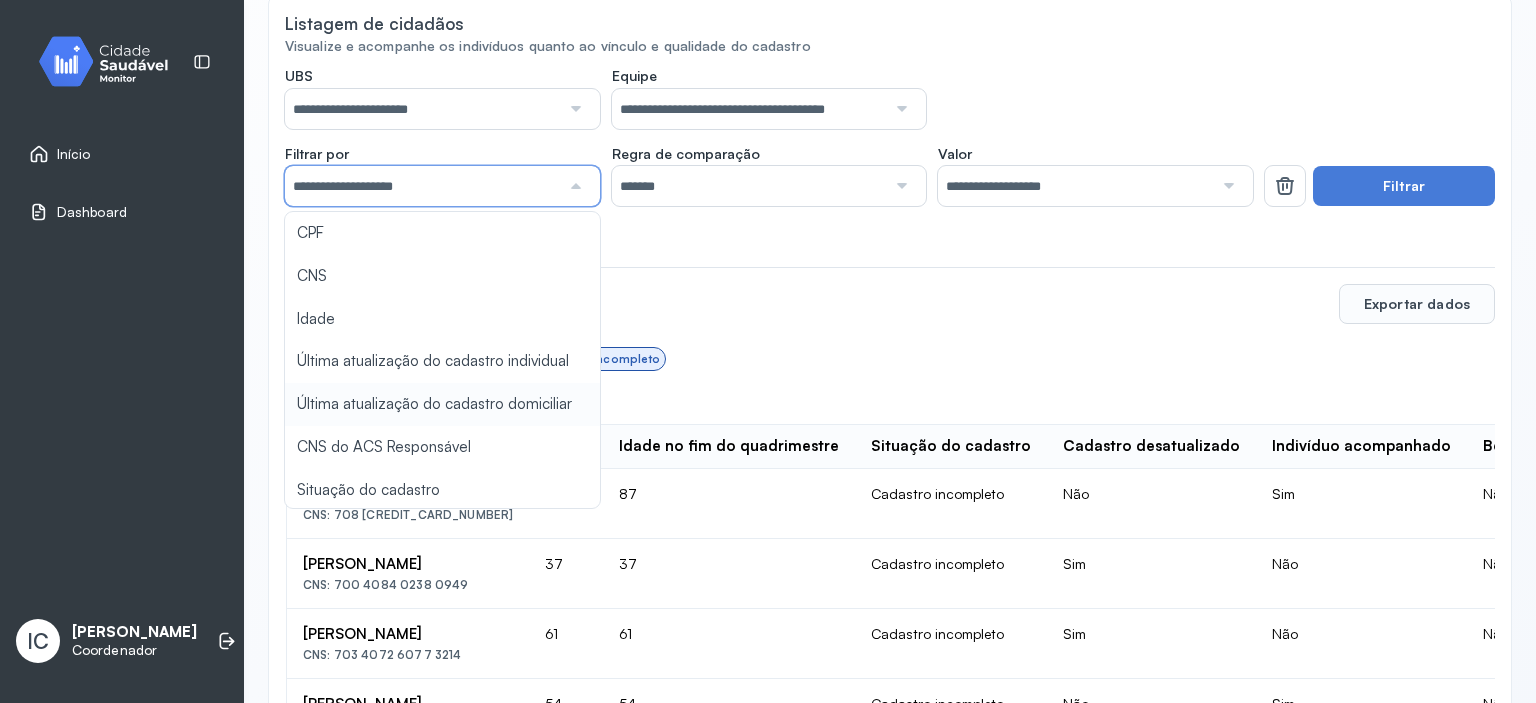 click on "Situação do cadastro = Cadastro incompleto" at bounding box center [941, 359] 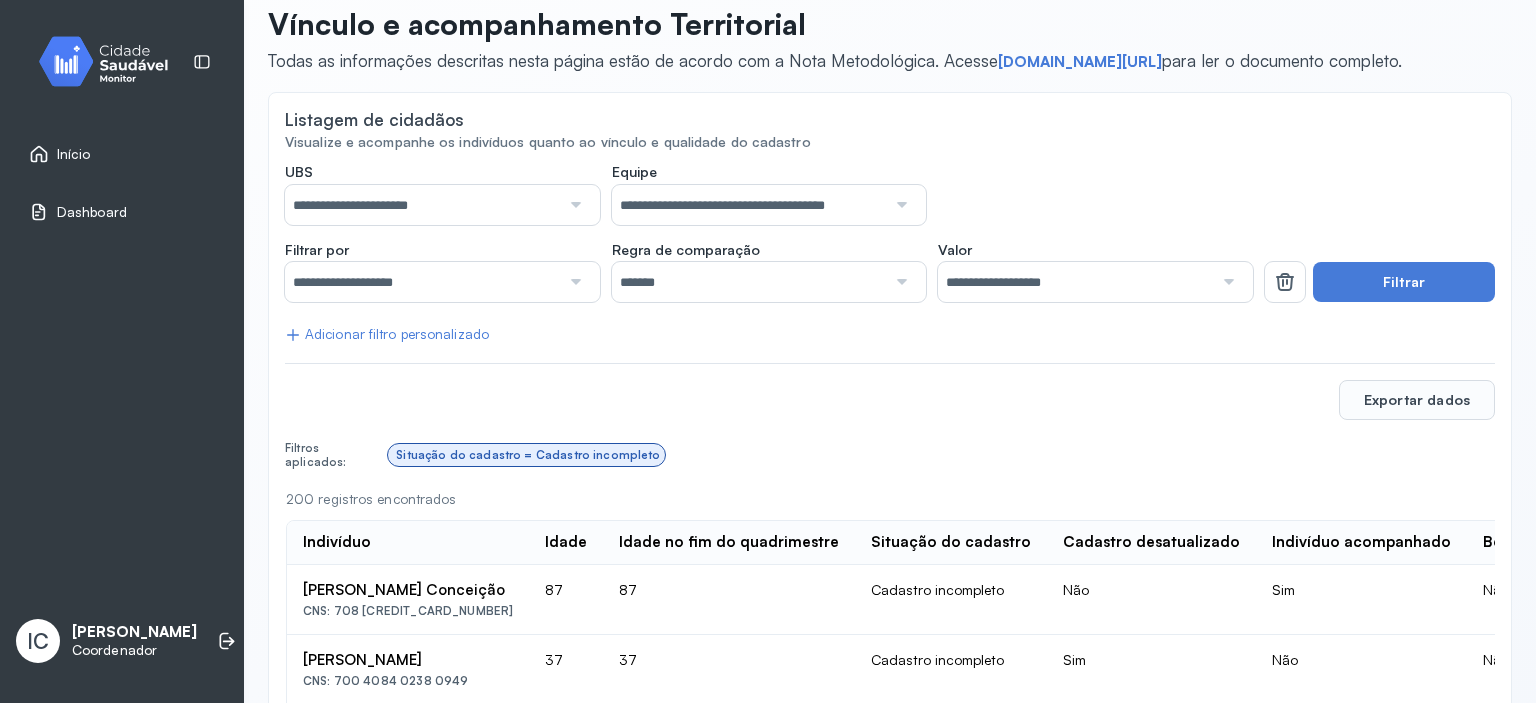 scroll, scrollTop: 0, scrollLeft: 0, axis: both 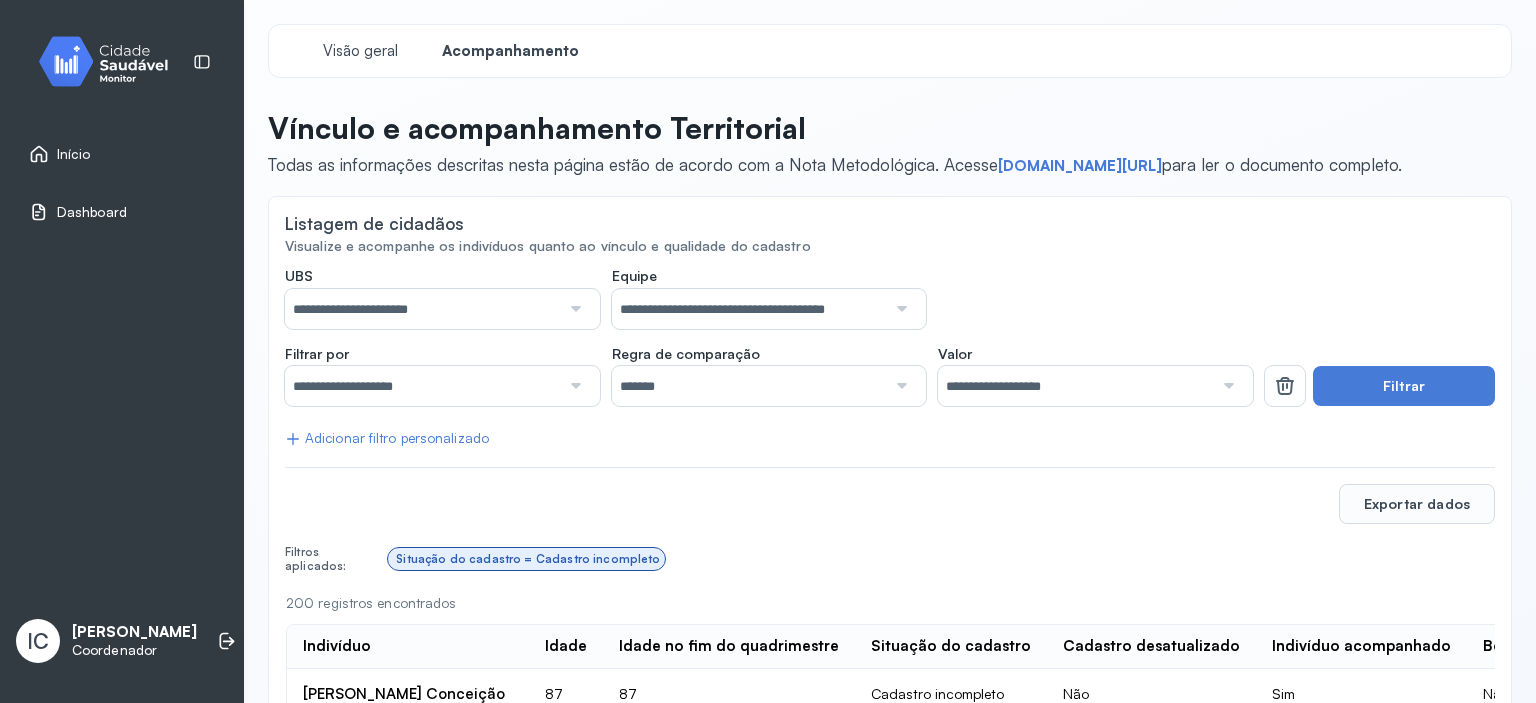 click on "Dashboard" at bounding box center (92, 212) 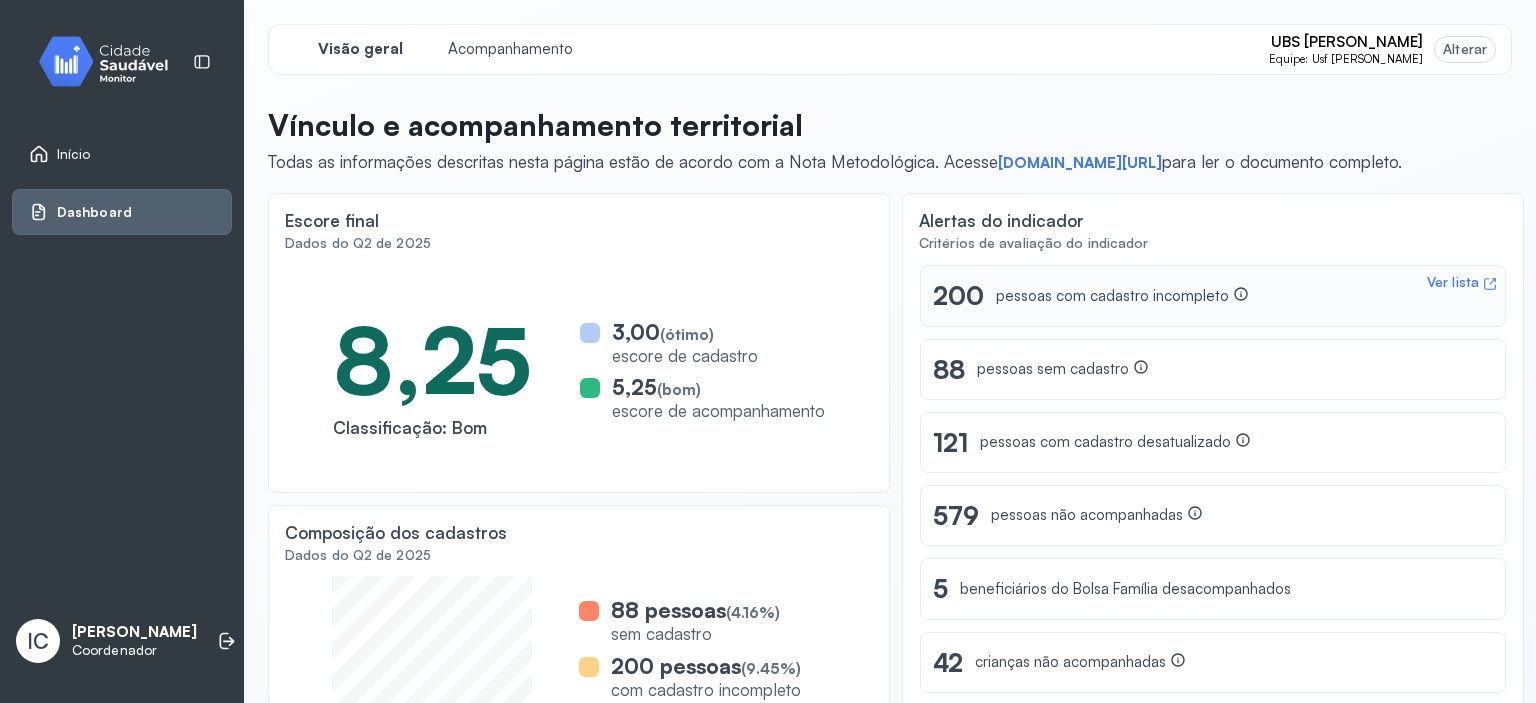 click on "Ver lista" at bounding box center (1453, 282) 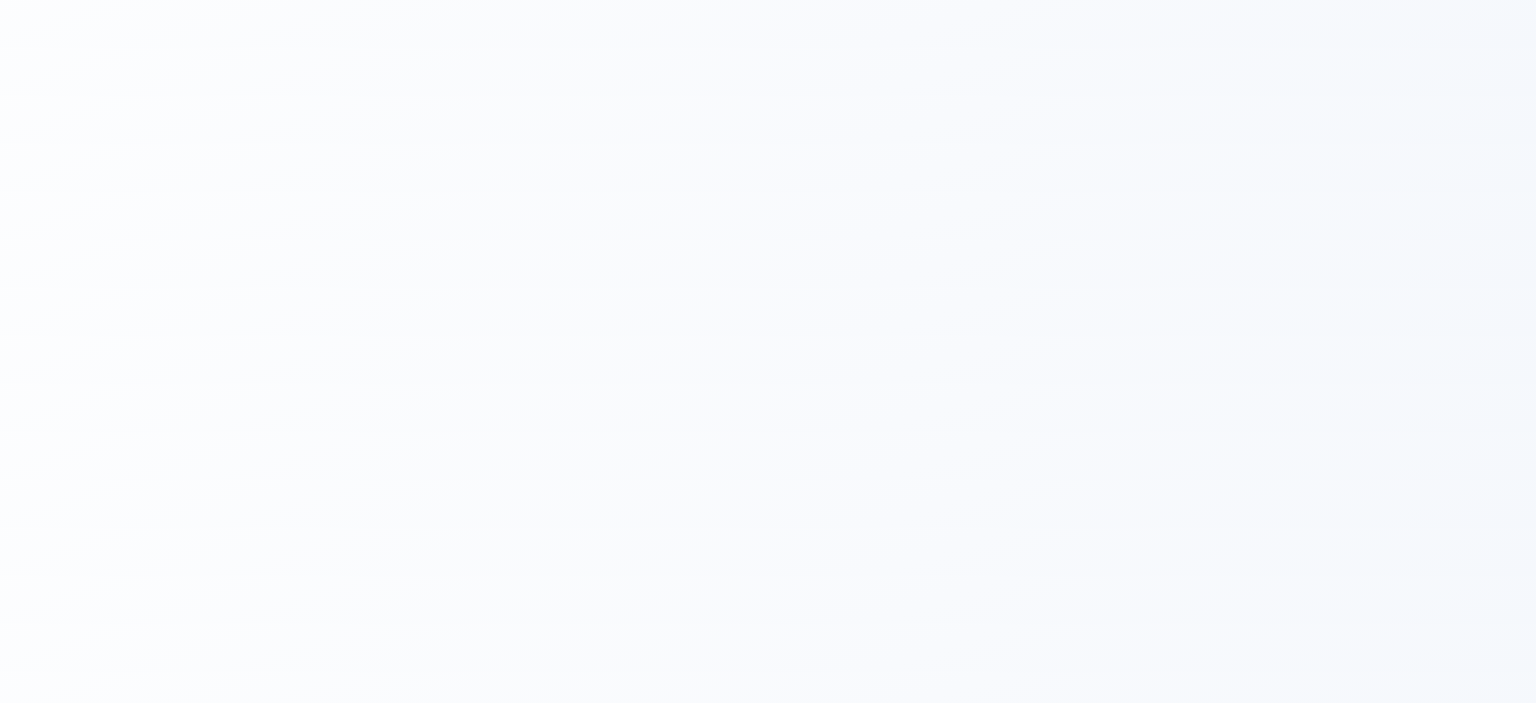 scroll, scrollTop: 0, scrollLeft: 0, axis: both 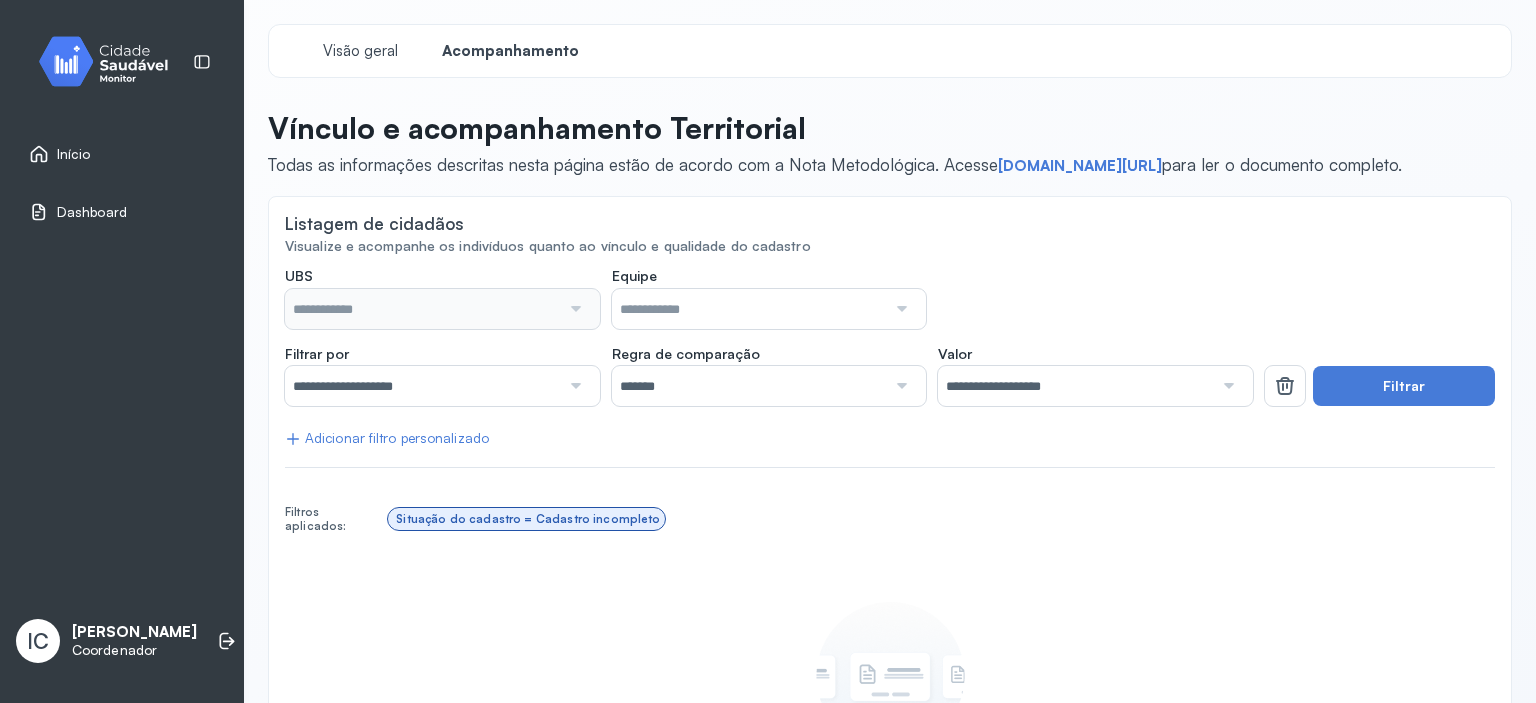 click at bounding box center (574, 386) 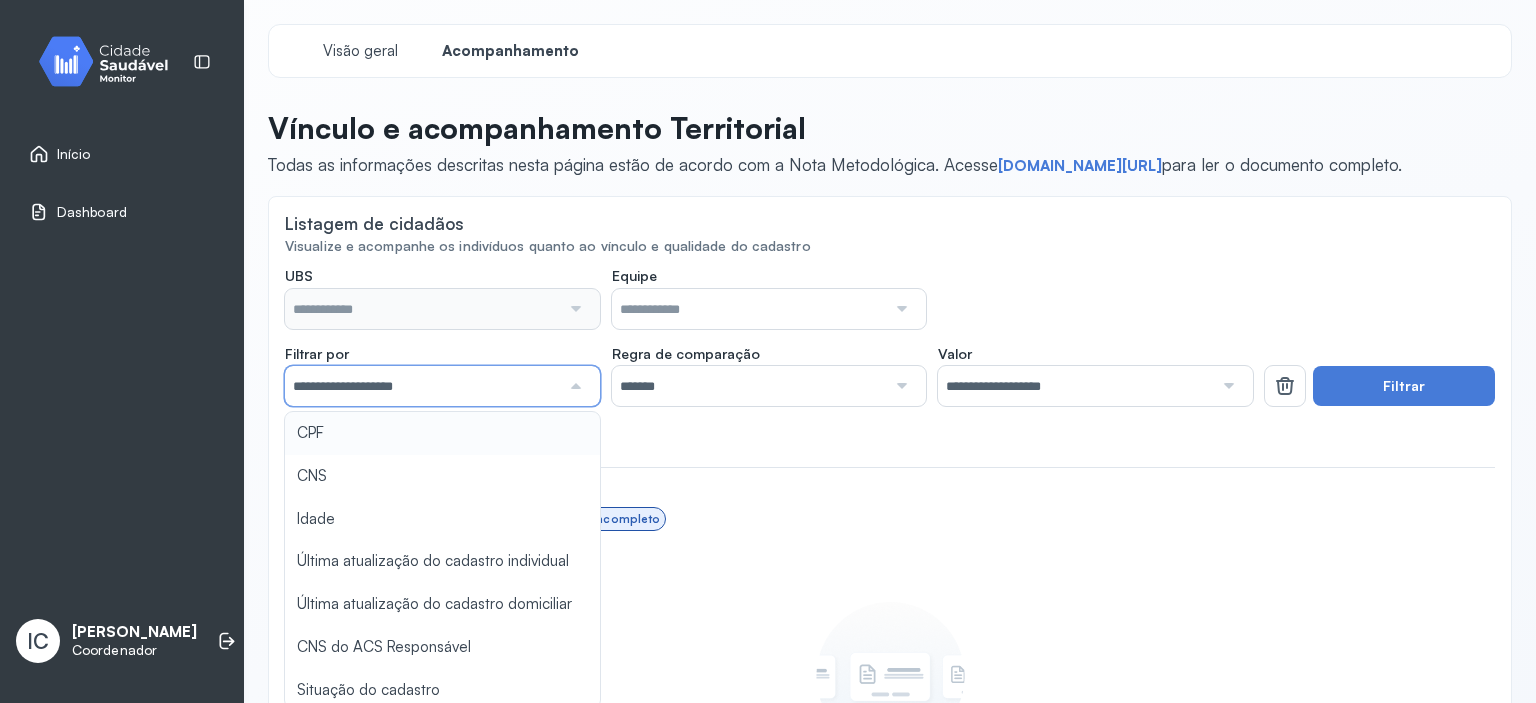 type on "**********" 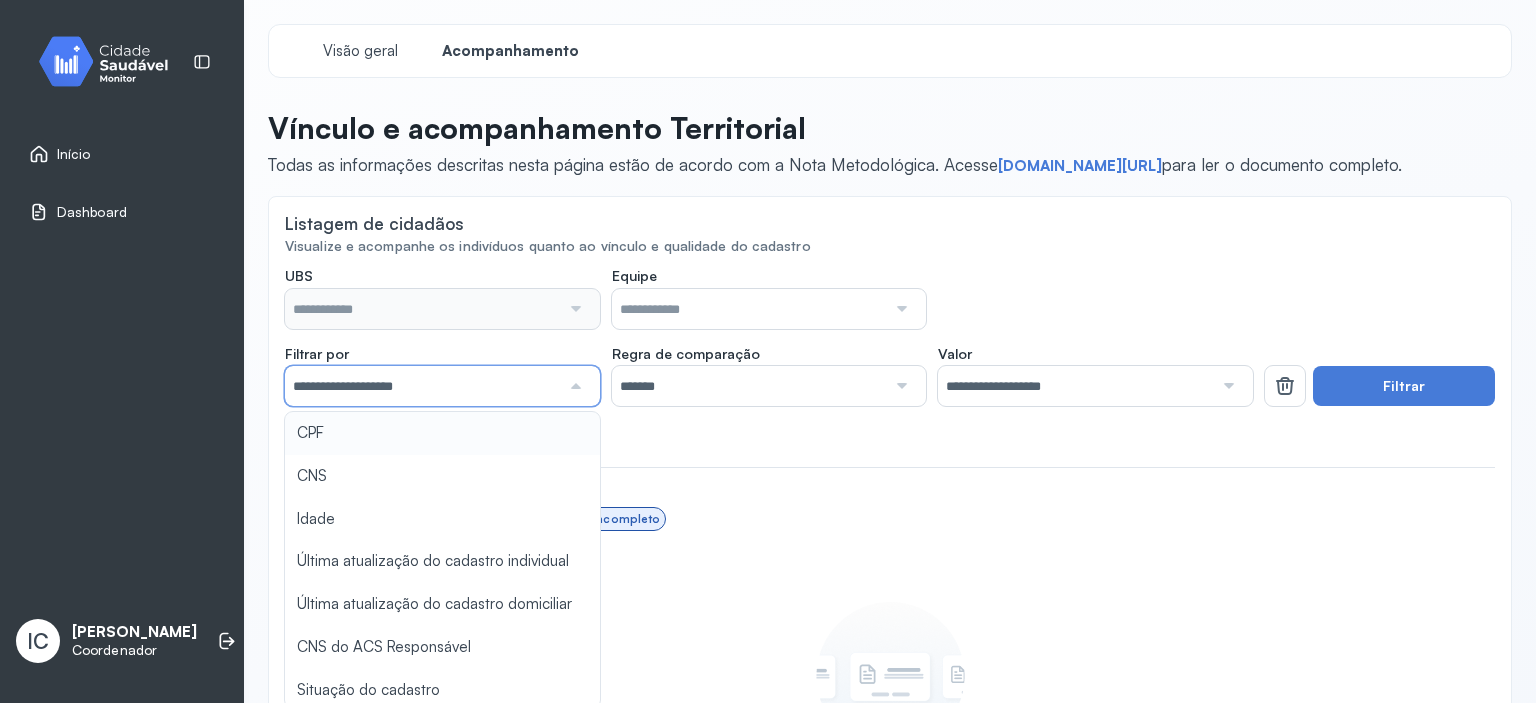 type on "**********" 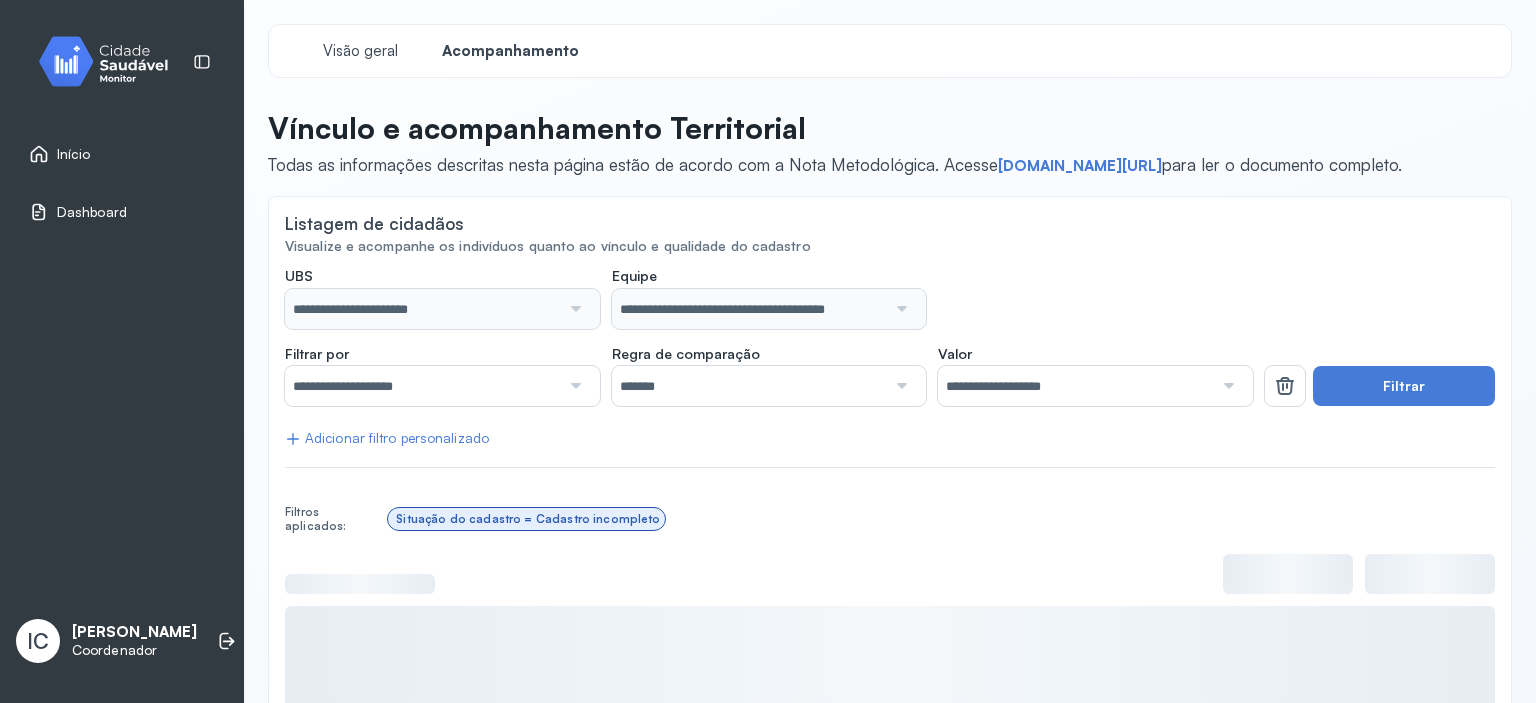 click at bounding box center [574, 386] 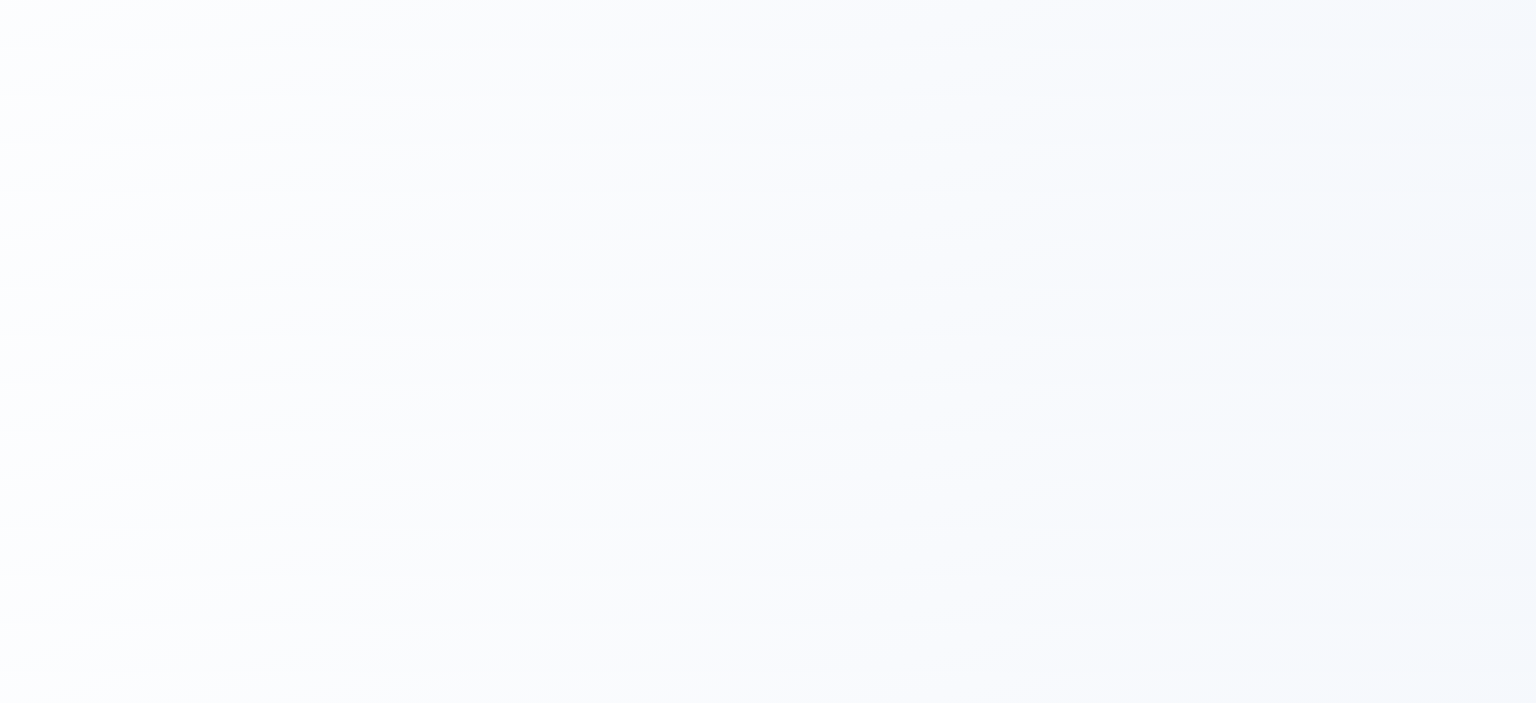 scroll, scrollTop: 0, scrollLeft: 0, axis: both 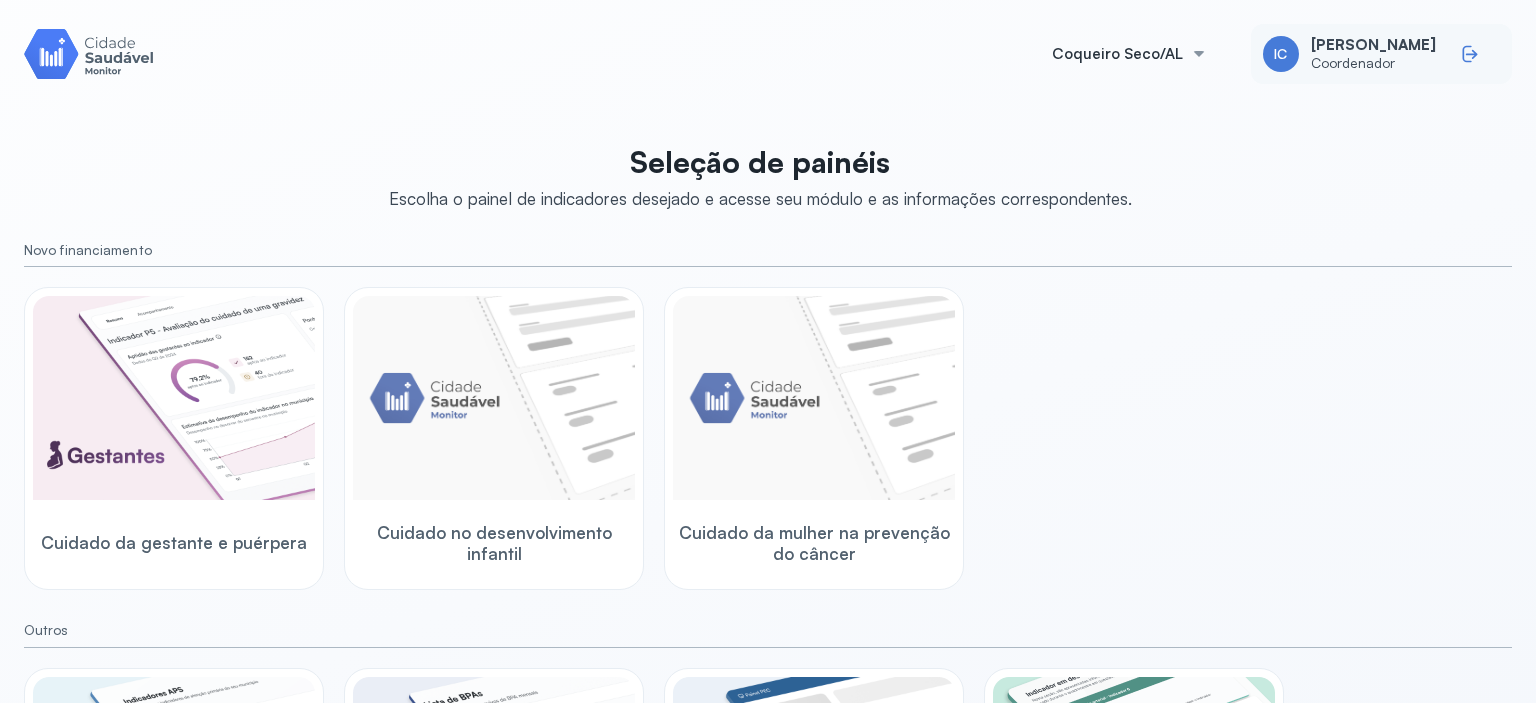 click 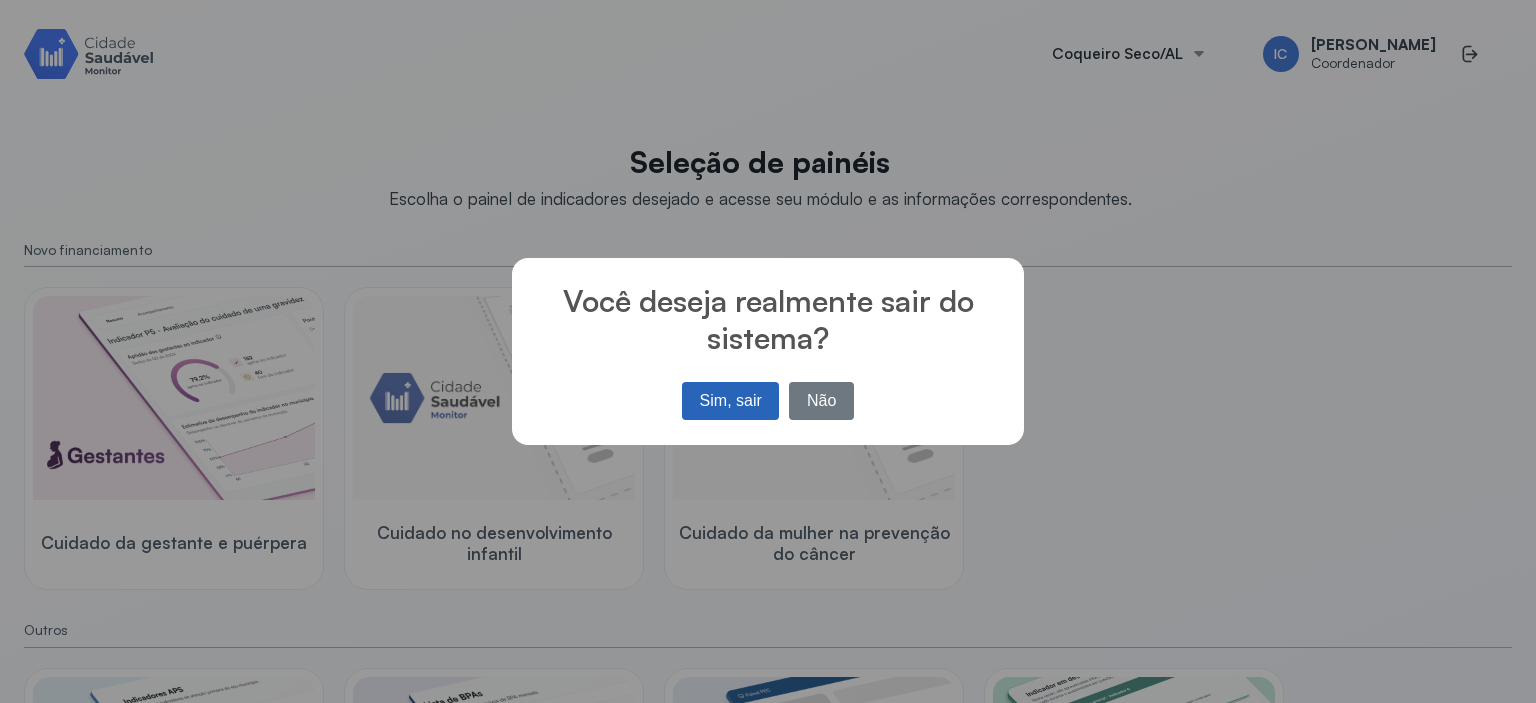 click on "Sim, sair" at bounding box center [730, 401] 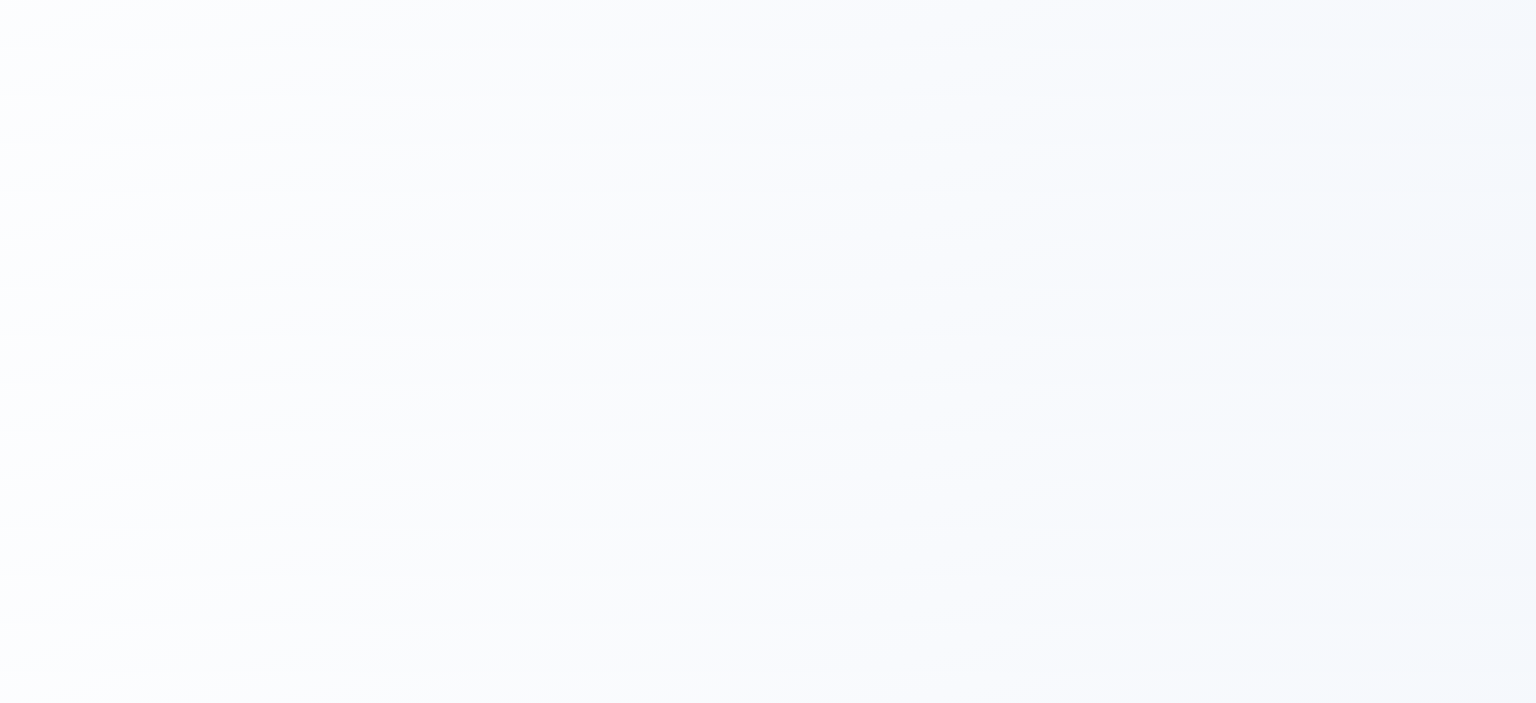 scroll, scrollTop: 0, scrollLeft: 0, axis: both 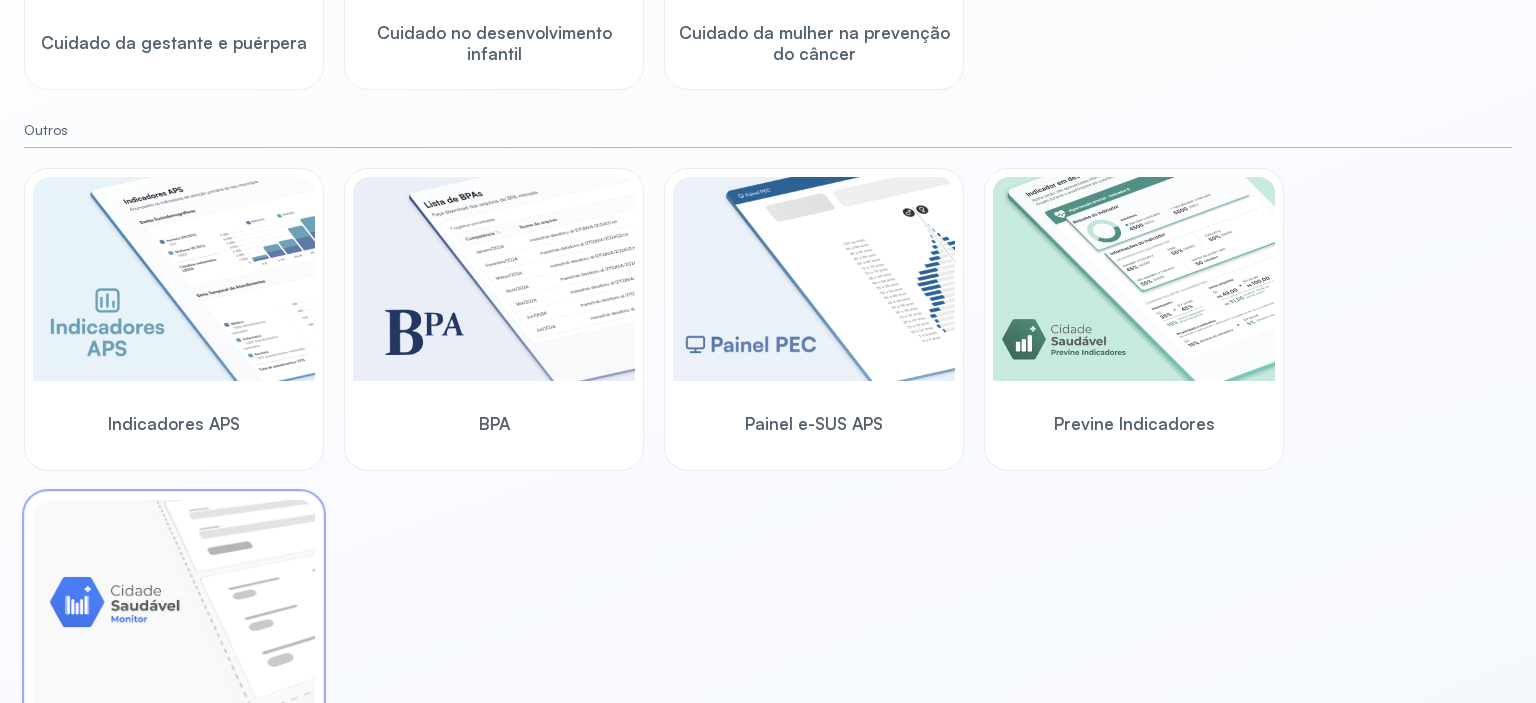 click at bounding box center (174, 602) 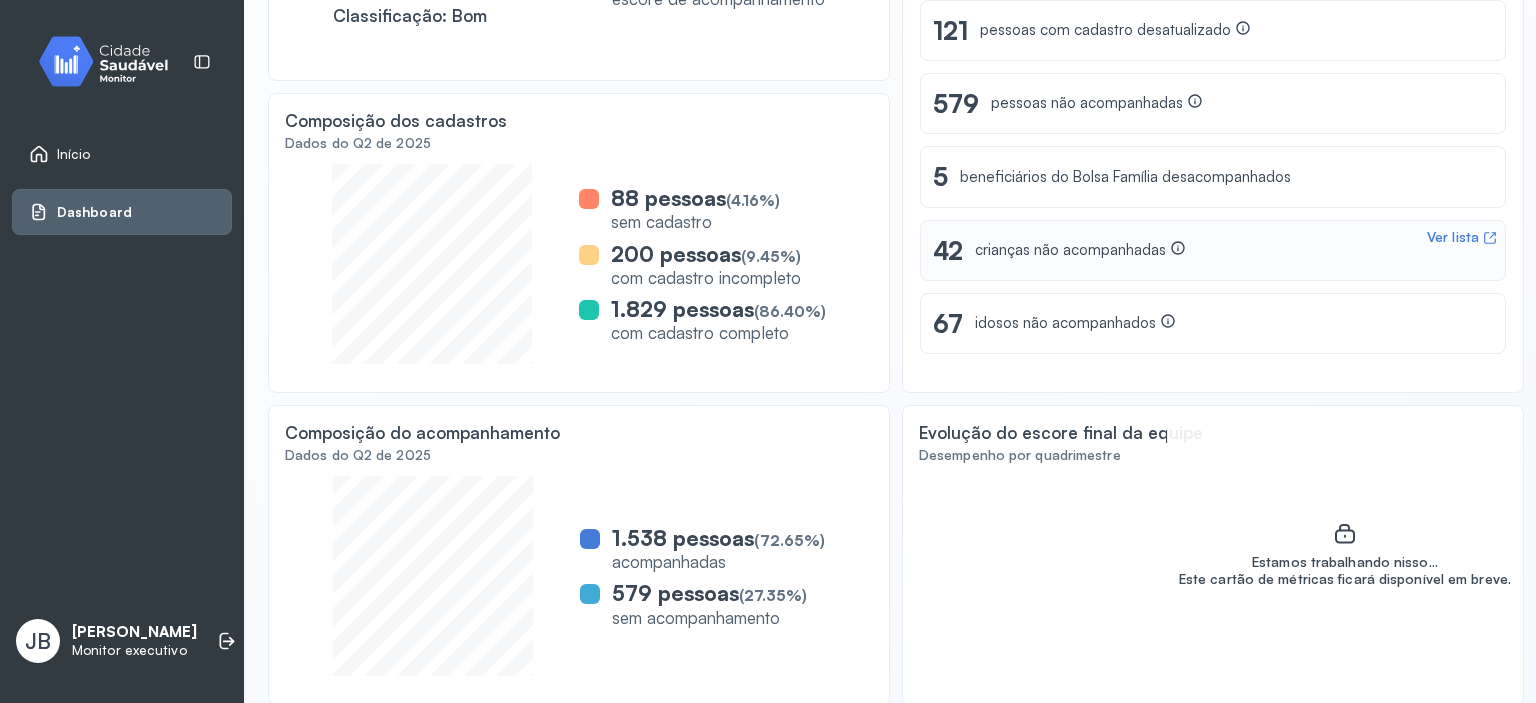 scroll, scrollTop: 12, scrollLeft: 0, axis: vertical 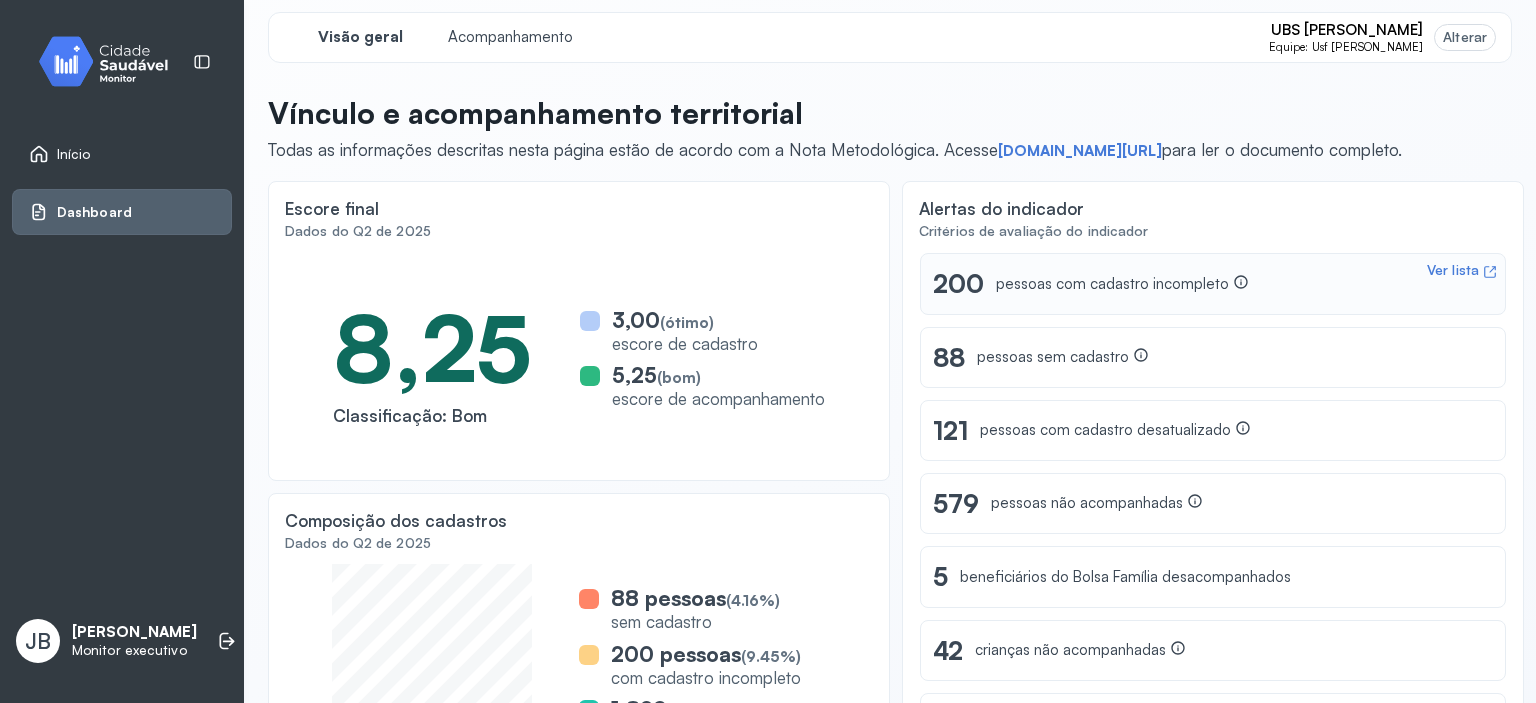 click on "pessoas com cadastro incompleto" at bounding box center (1122, 284) 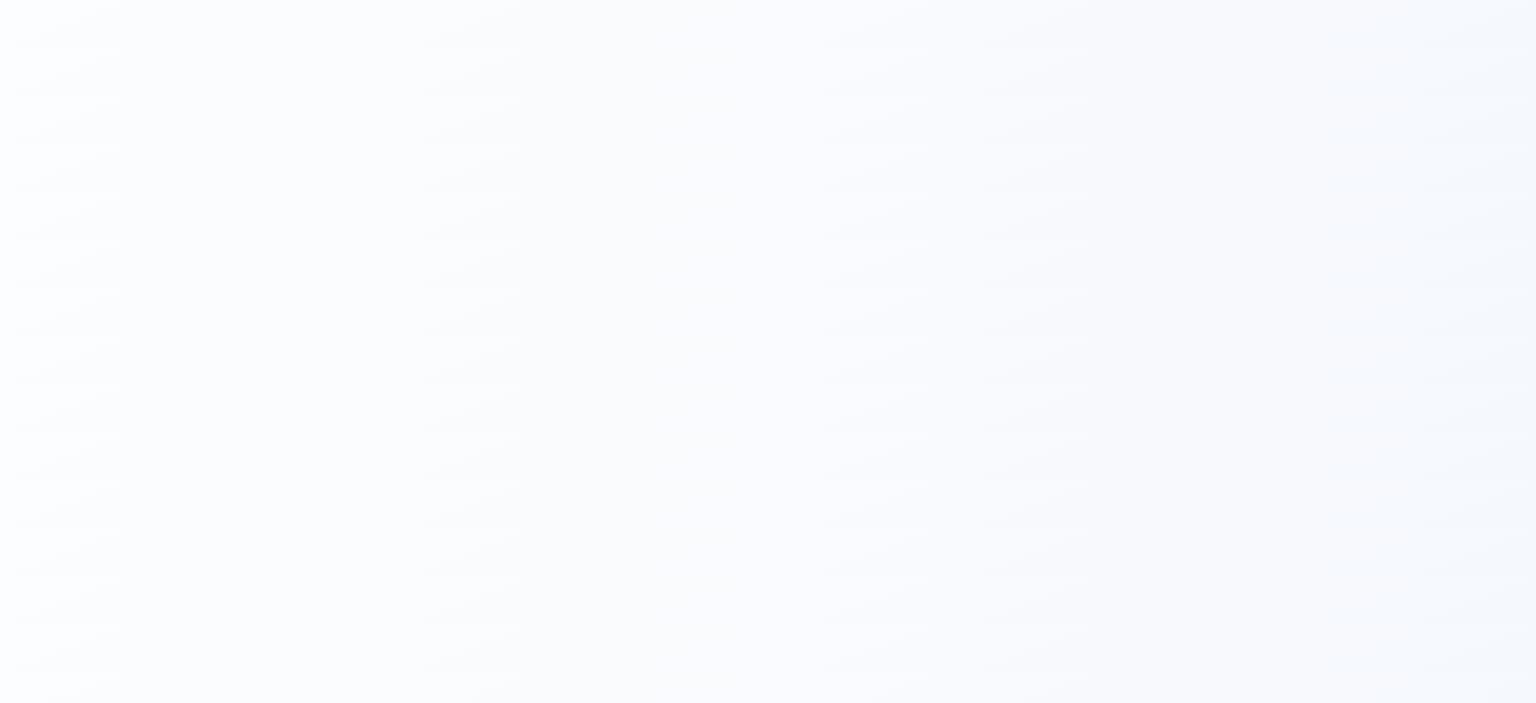 scroll, scrollTop: 0, scrollLeft: 0, axis: both 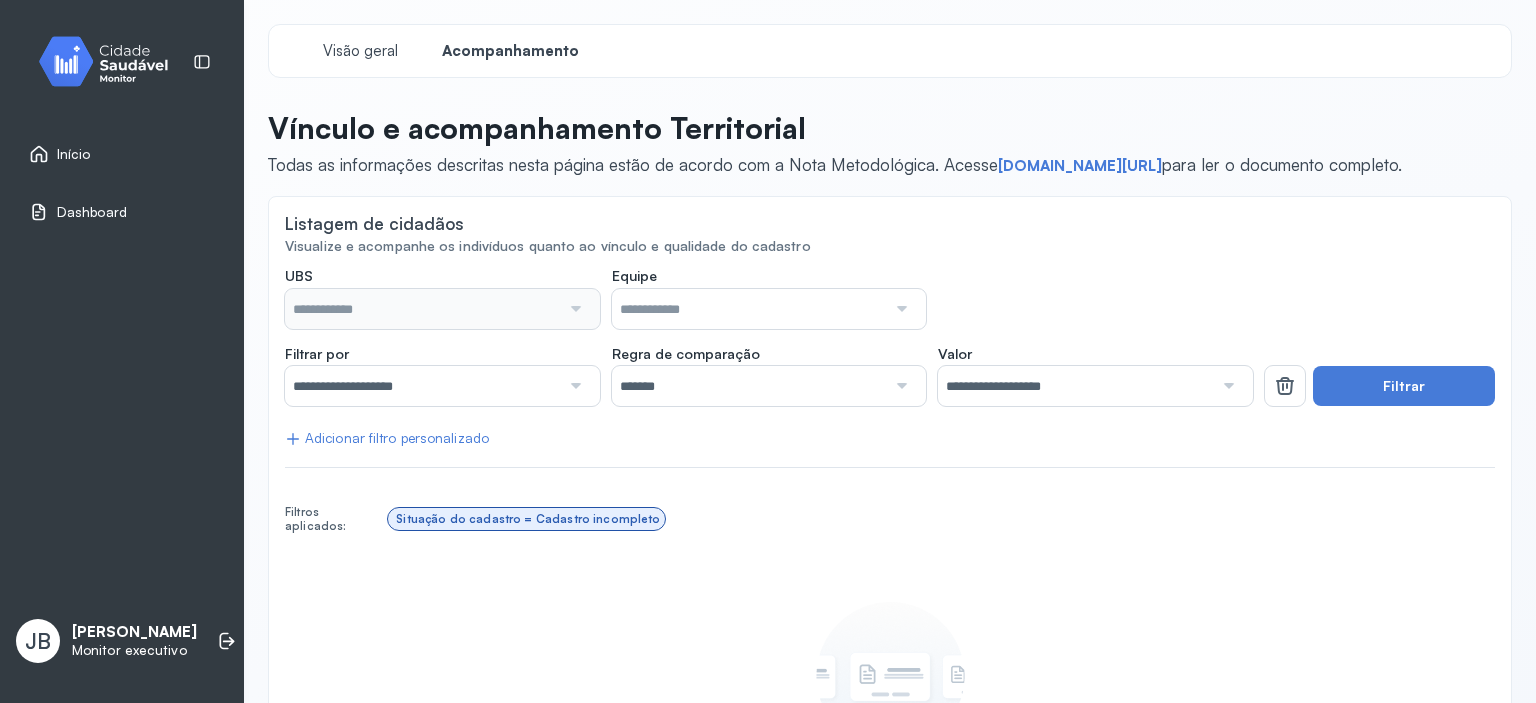 click at bounding box center (574, 386) 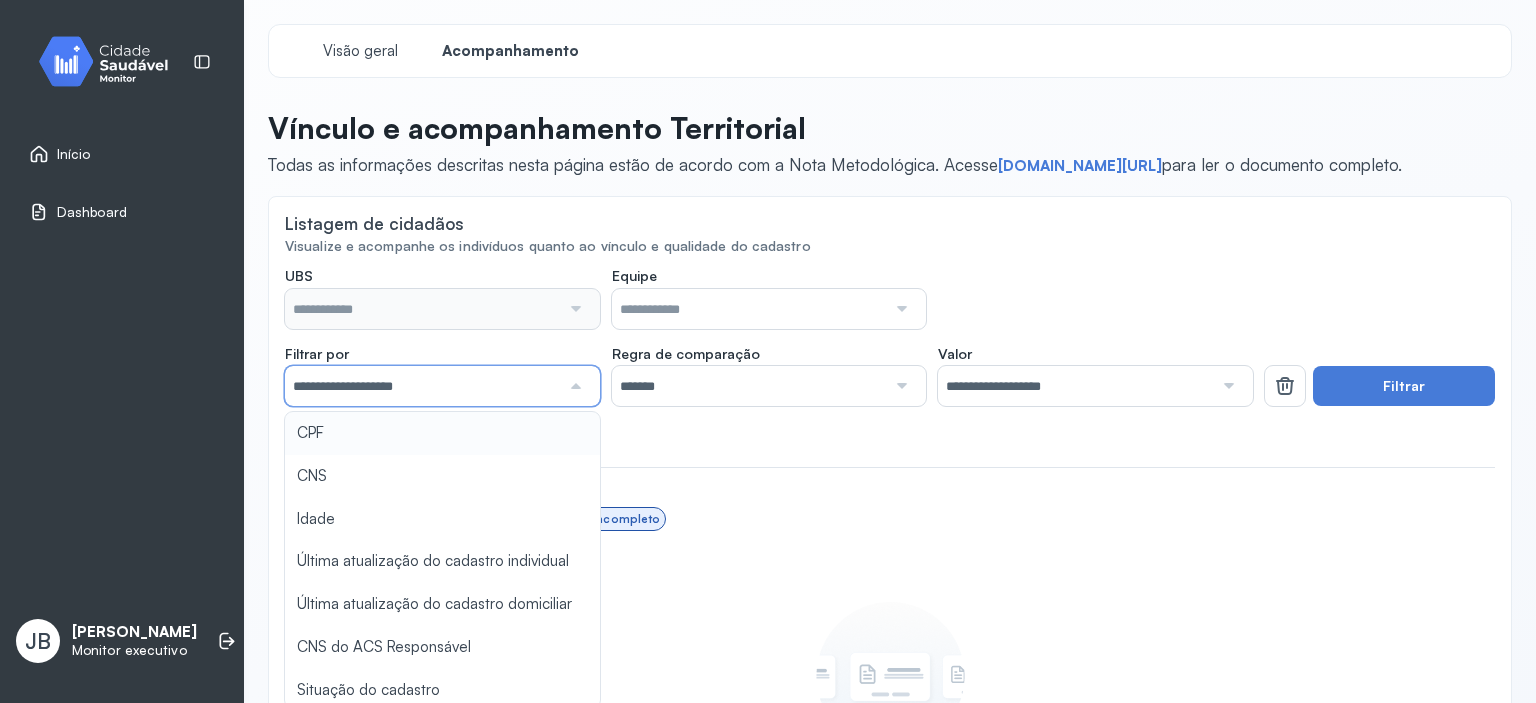 type on "**********" 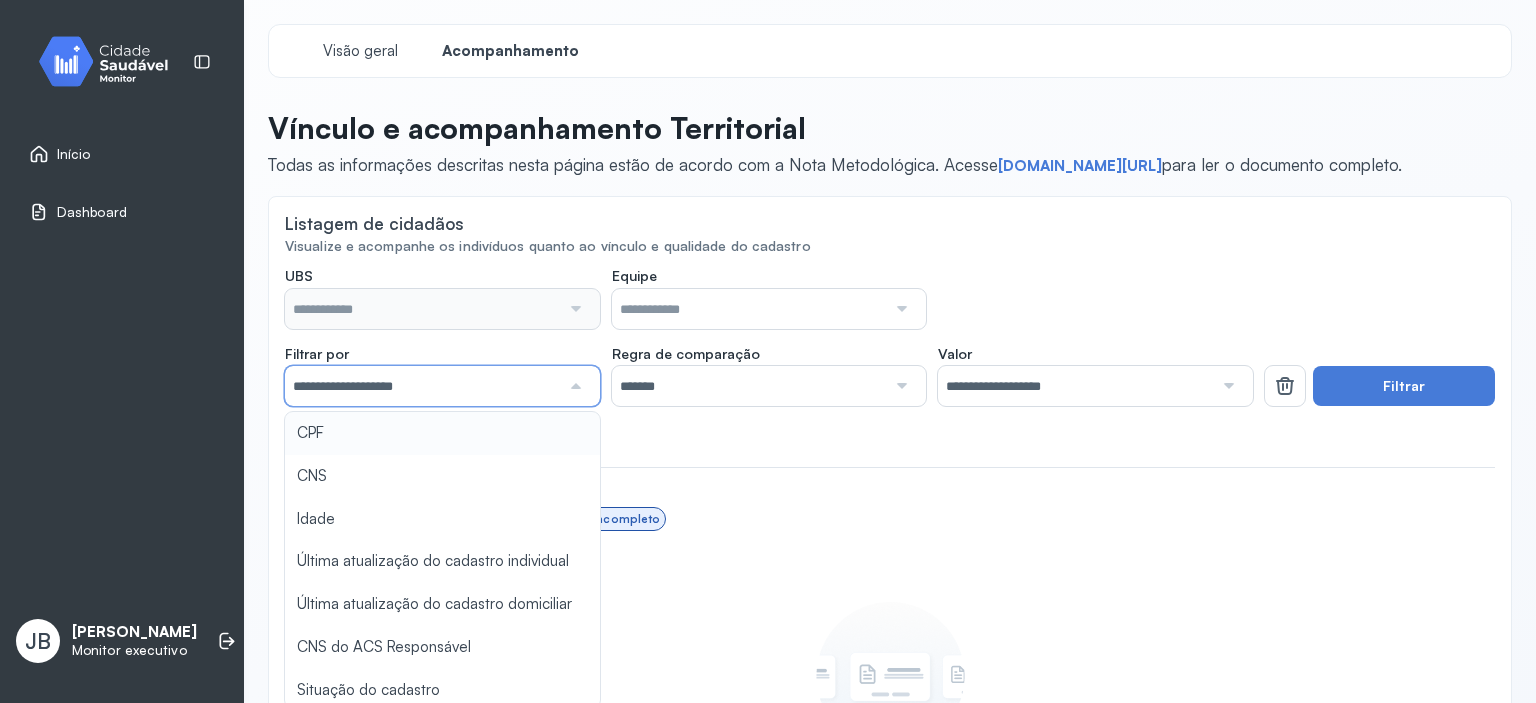 type on "**********" 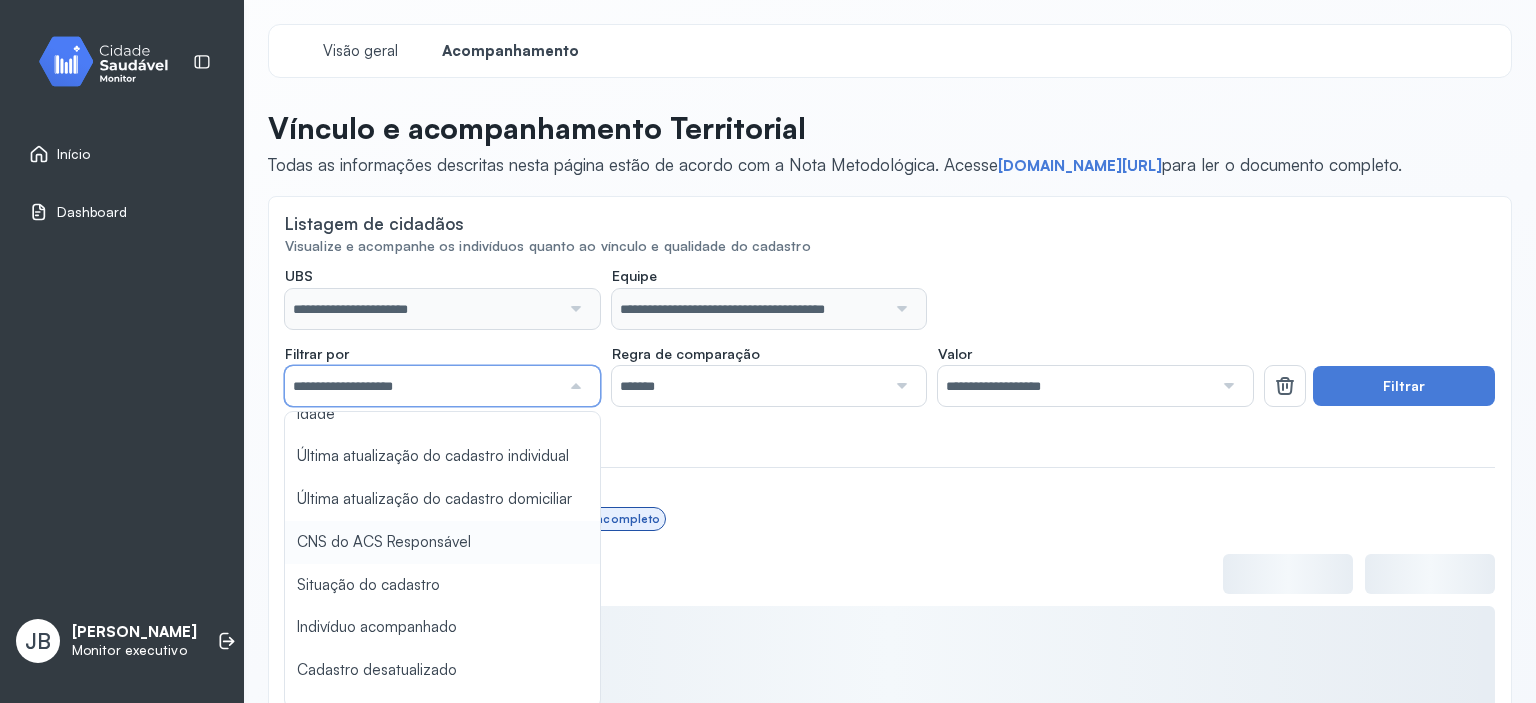 scroll, scrollTop: 74, scrollLeft: 0, axis: vertical 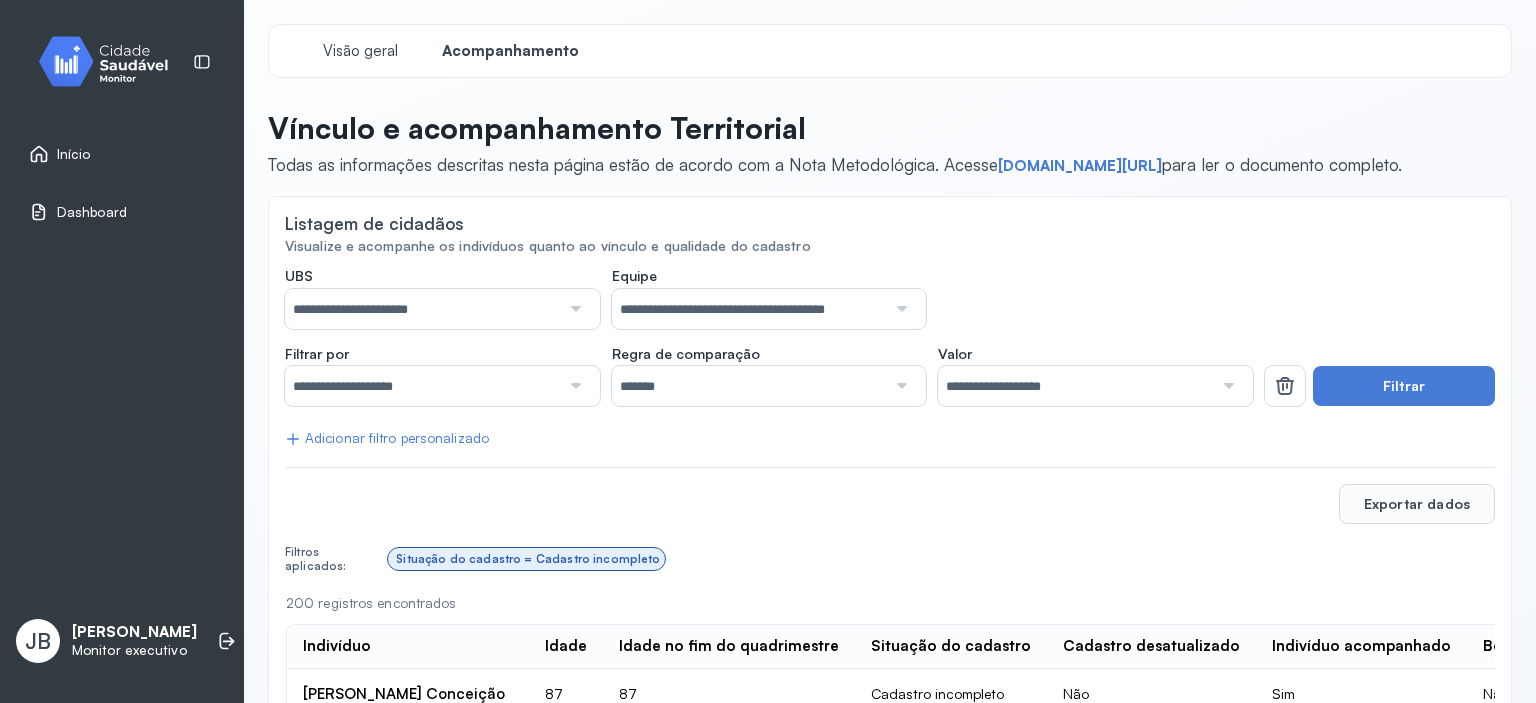 click on "**********" 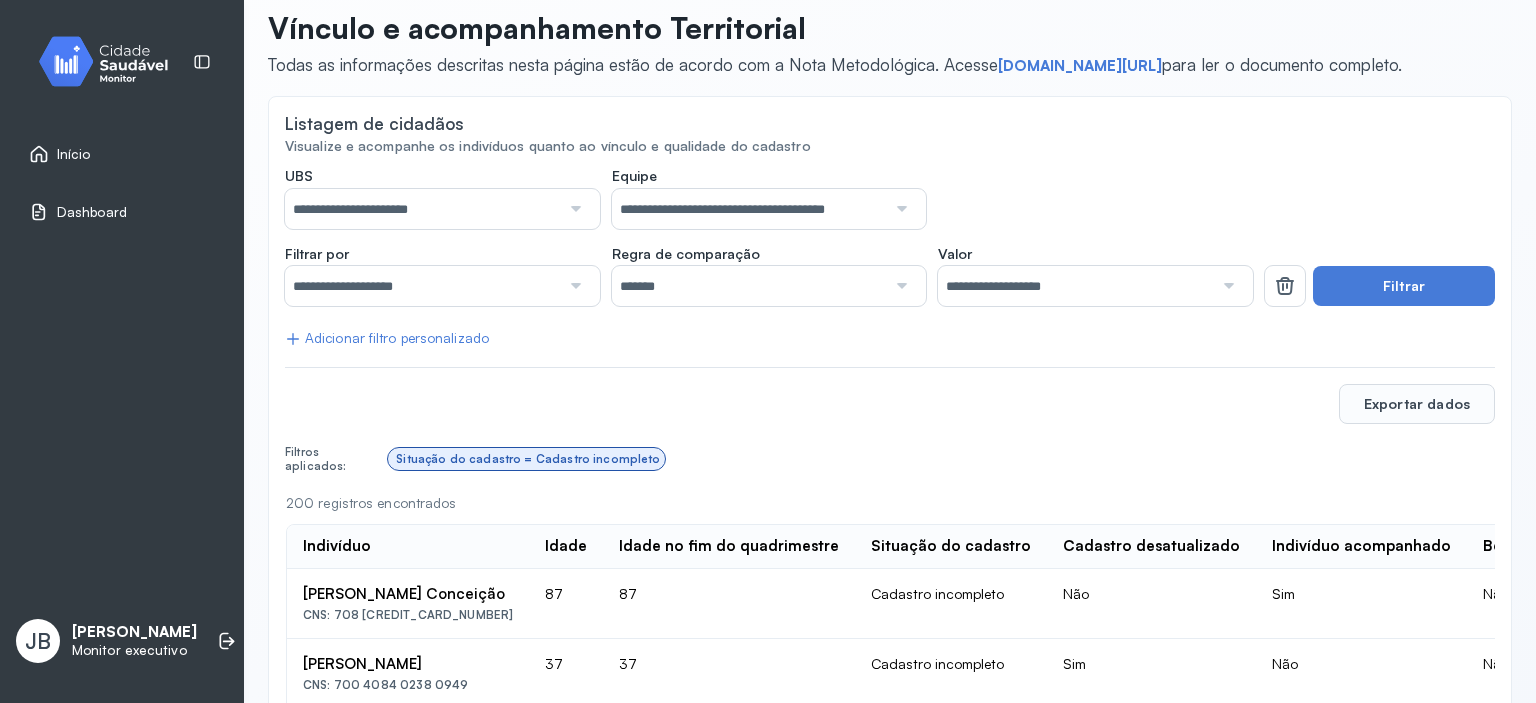 scroll, scrollTop: 200, scrollLeft: 0, axis: vertical 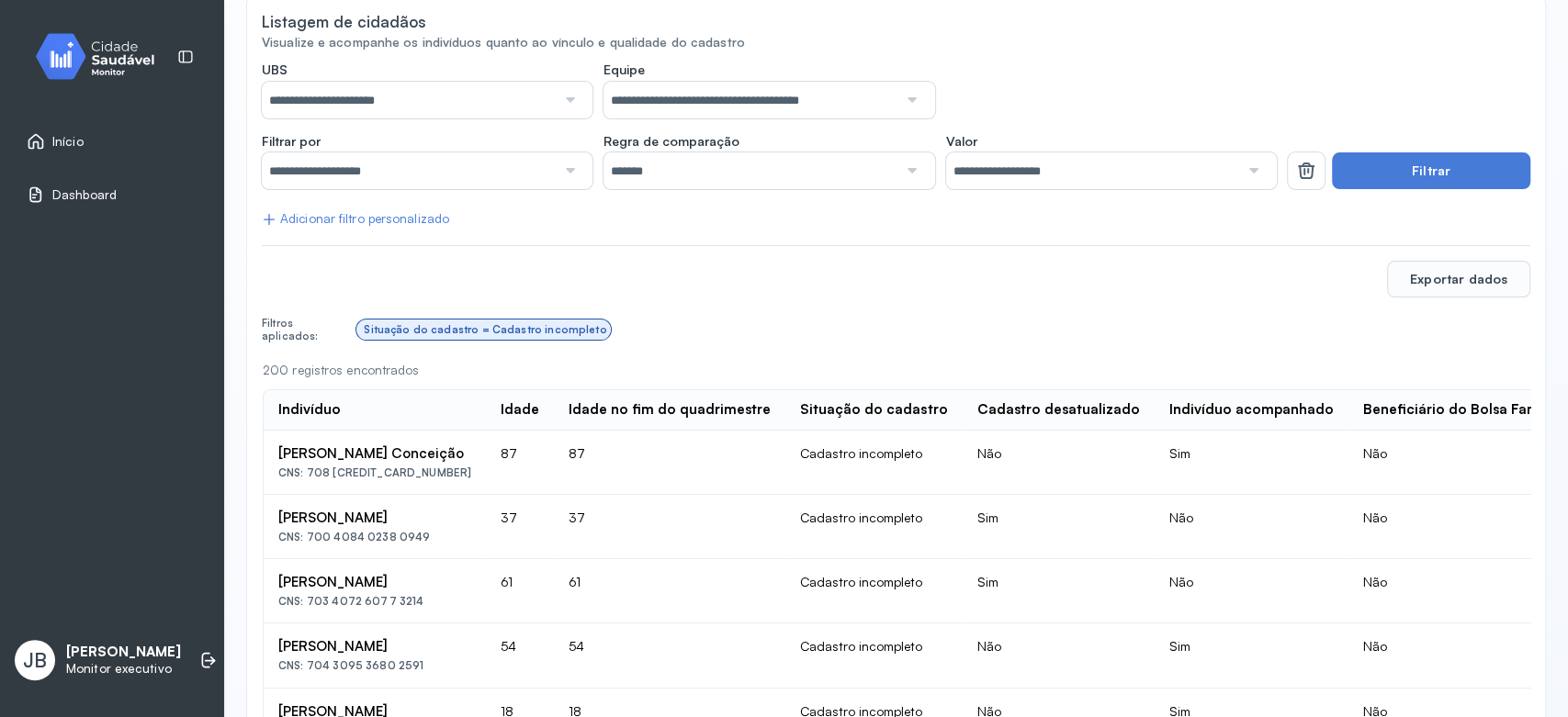 drag, startPoint x: 1298, startPoint y: 0, endPoint x: 741, endPoint y: 196, distance: 590.47862 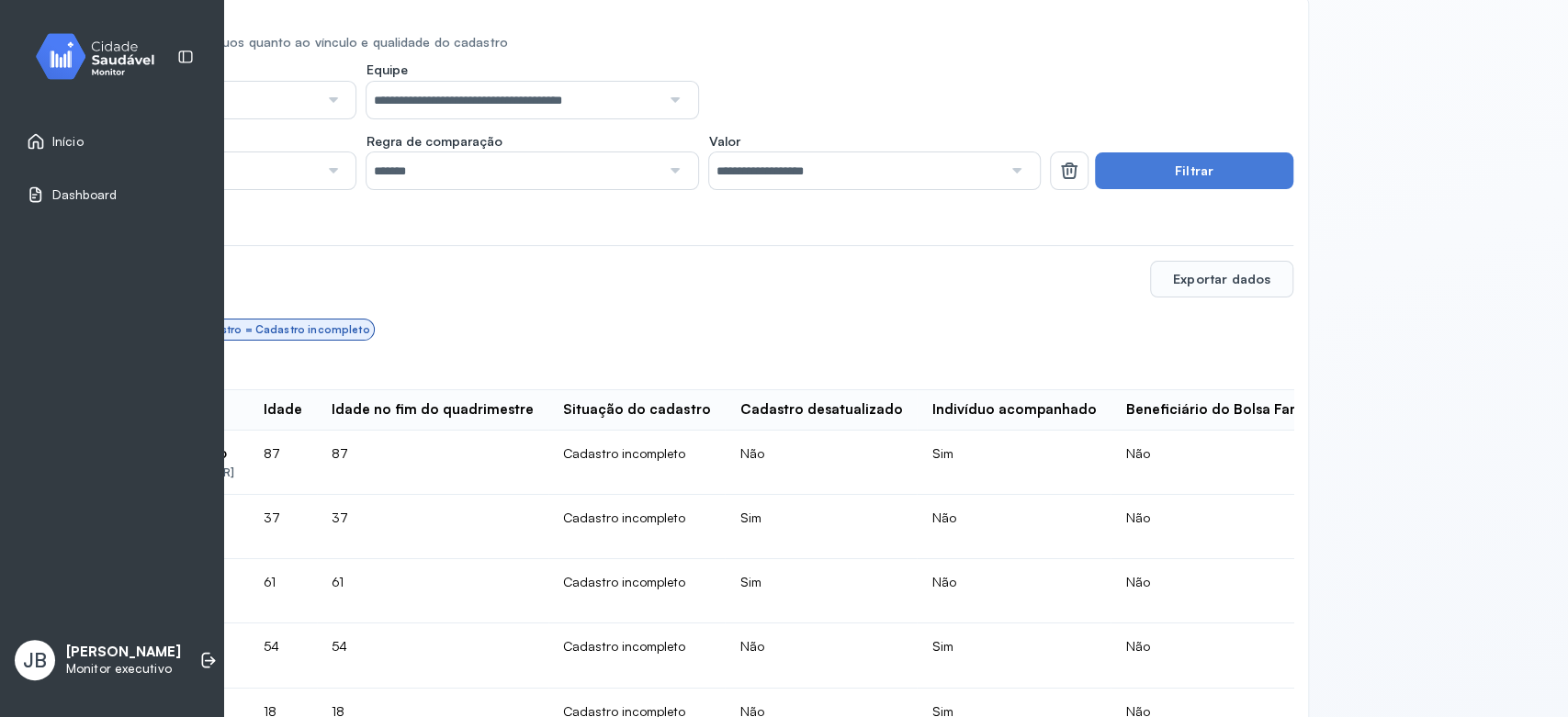 scroll, scrollTop: 184, scrollLeft: 0, axis: vertical 